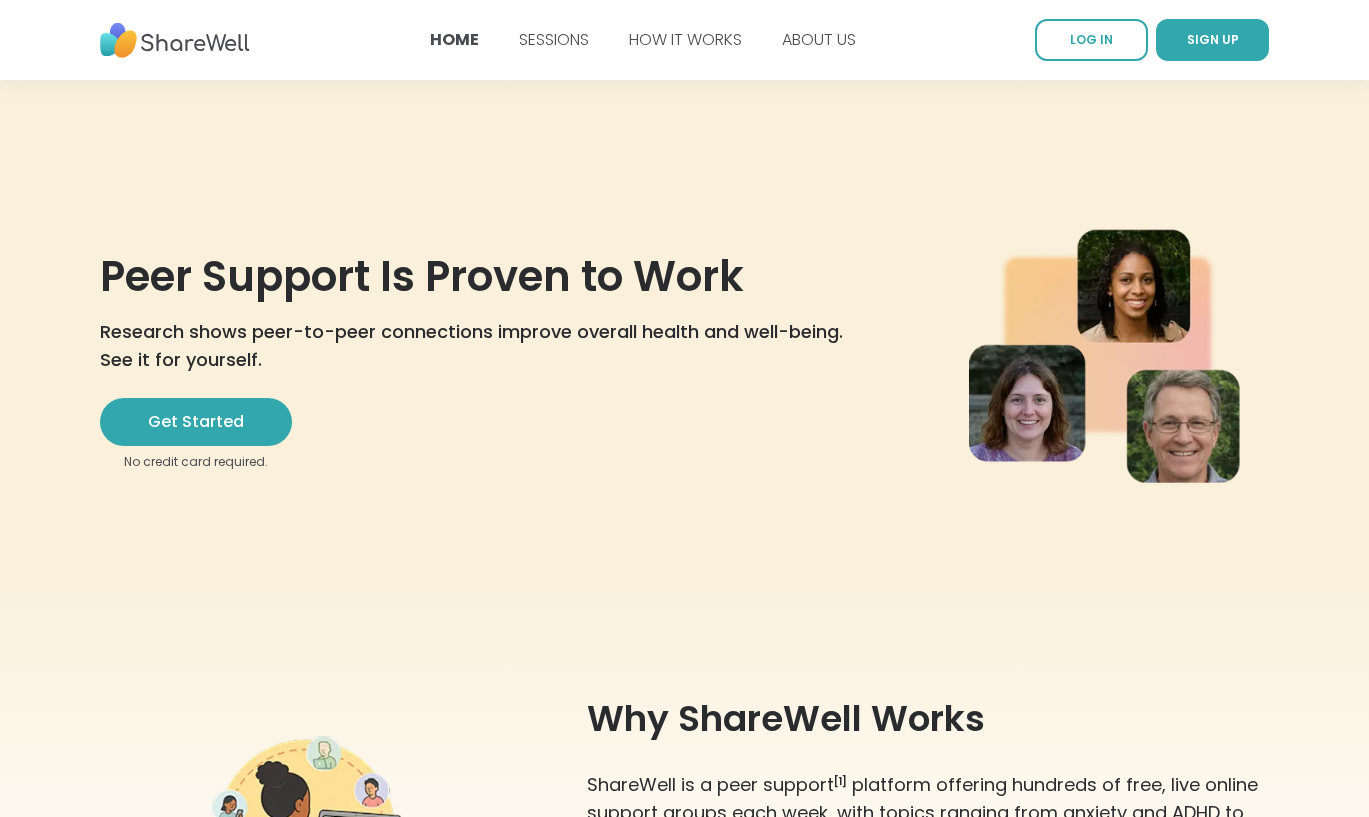 scroll, scrollTop: 0, scrollLeft: 0, axis: both 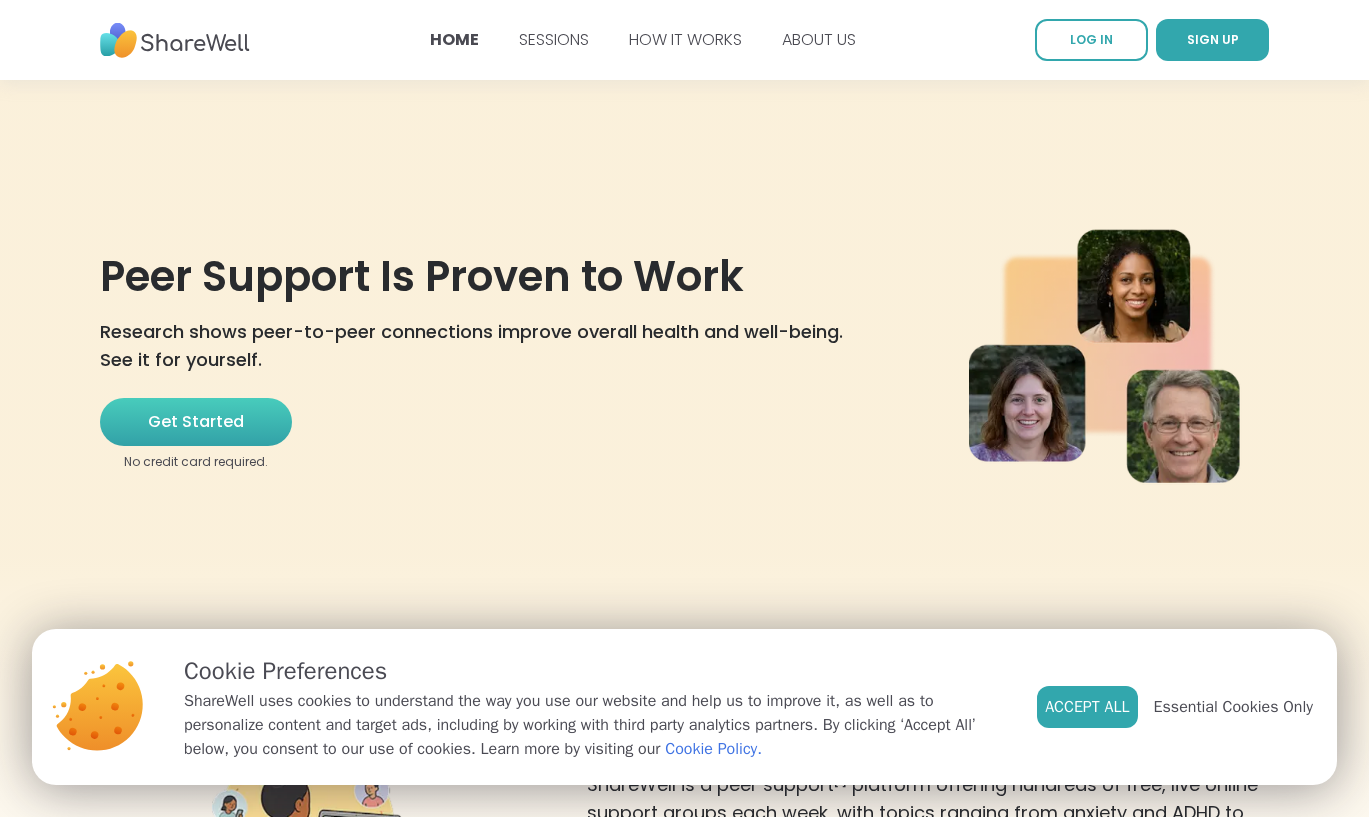 click on "Get Started" at bounding box center [196, 422] 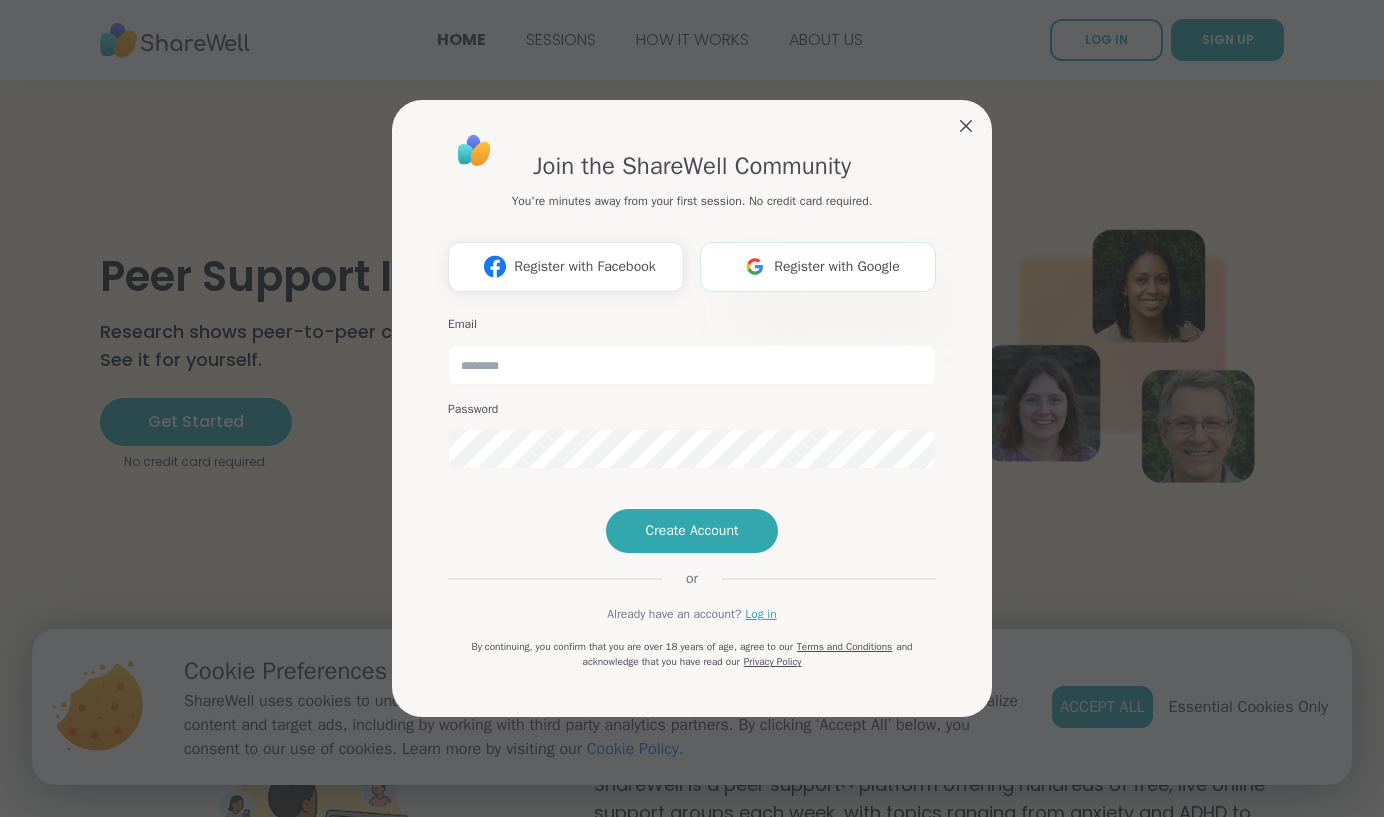click on "Register with Google" at bounding box center (837, 266) 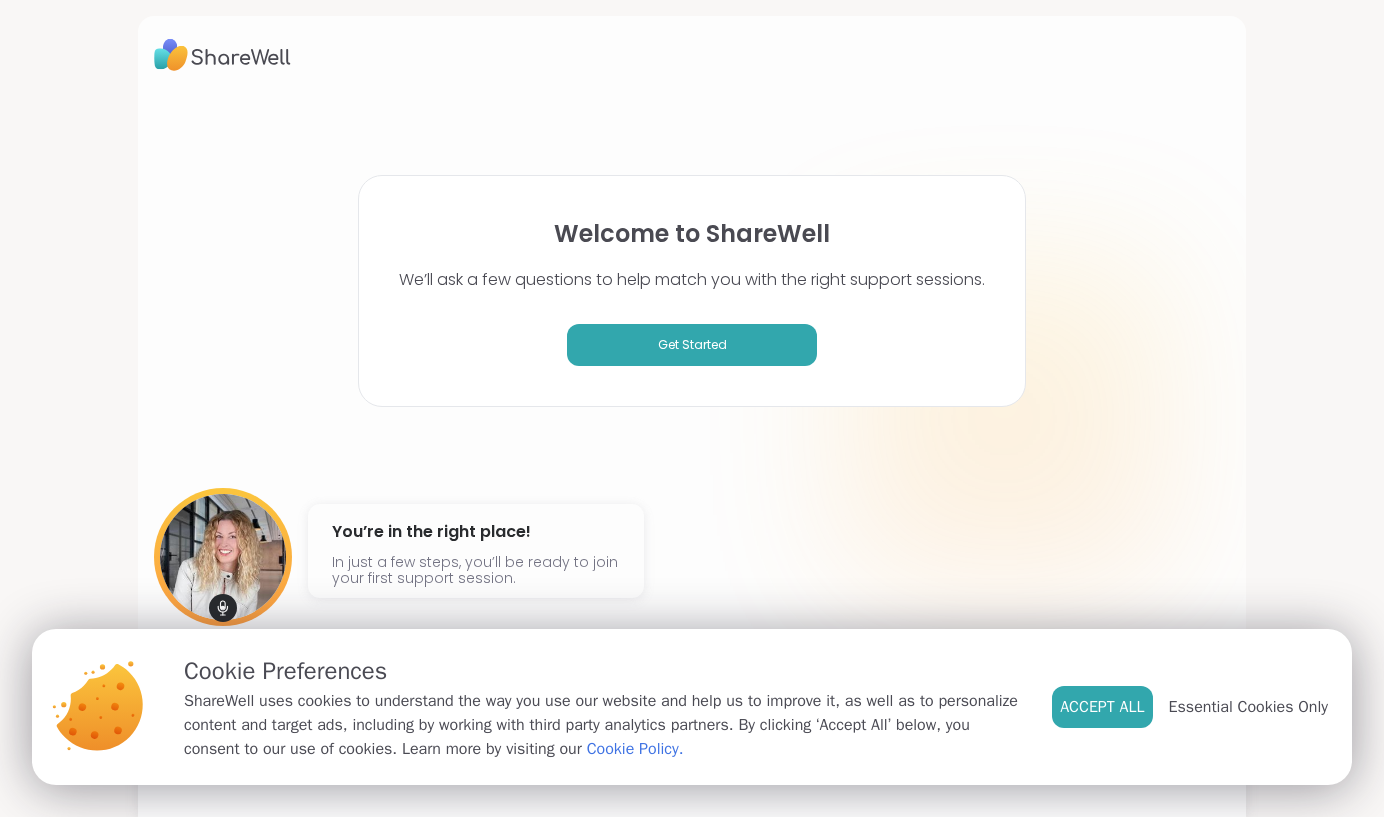 click on "Essential Cookies Only" at bounding box center (1248, 707) 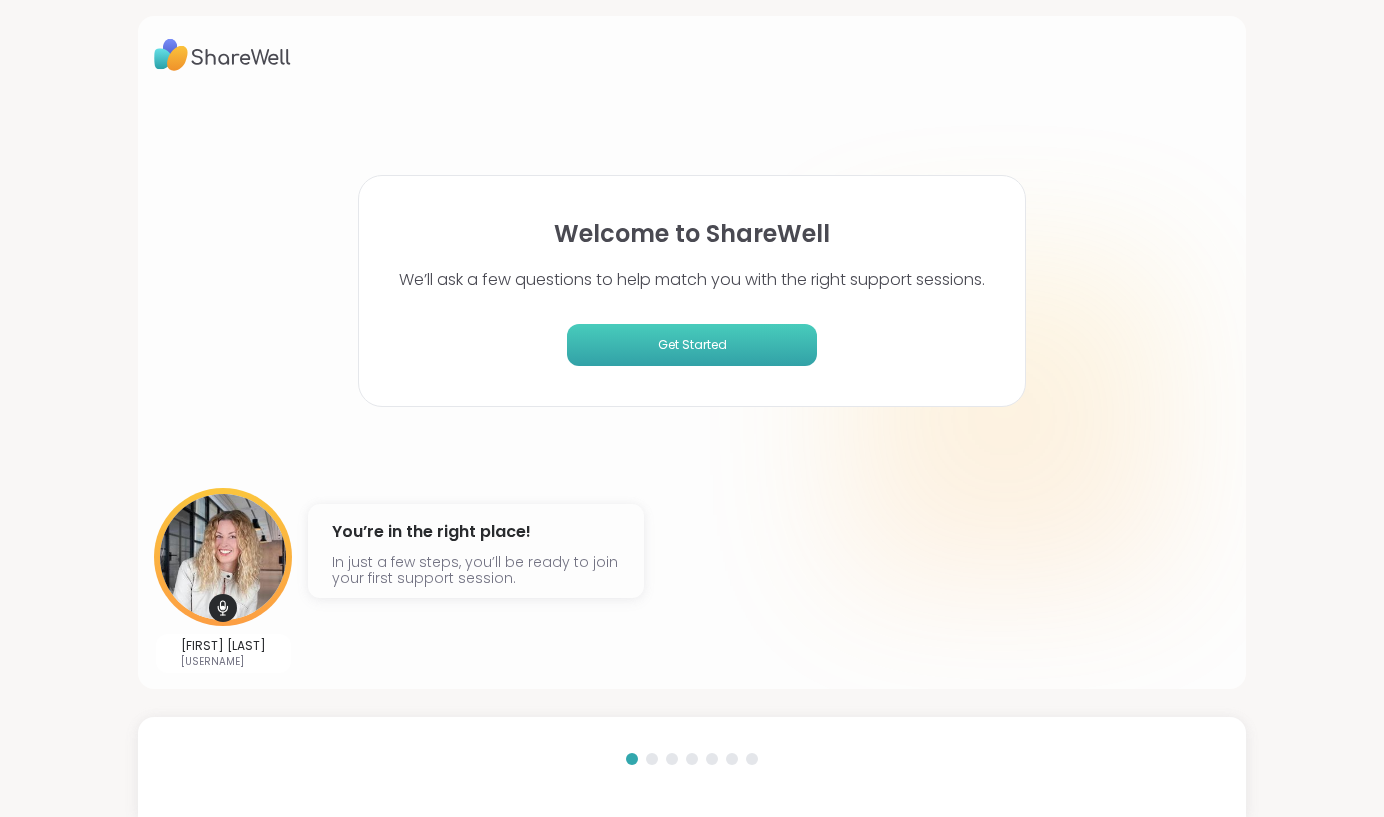 click on "Get Started" at bounding box center (692, 345) 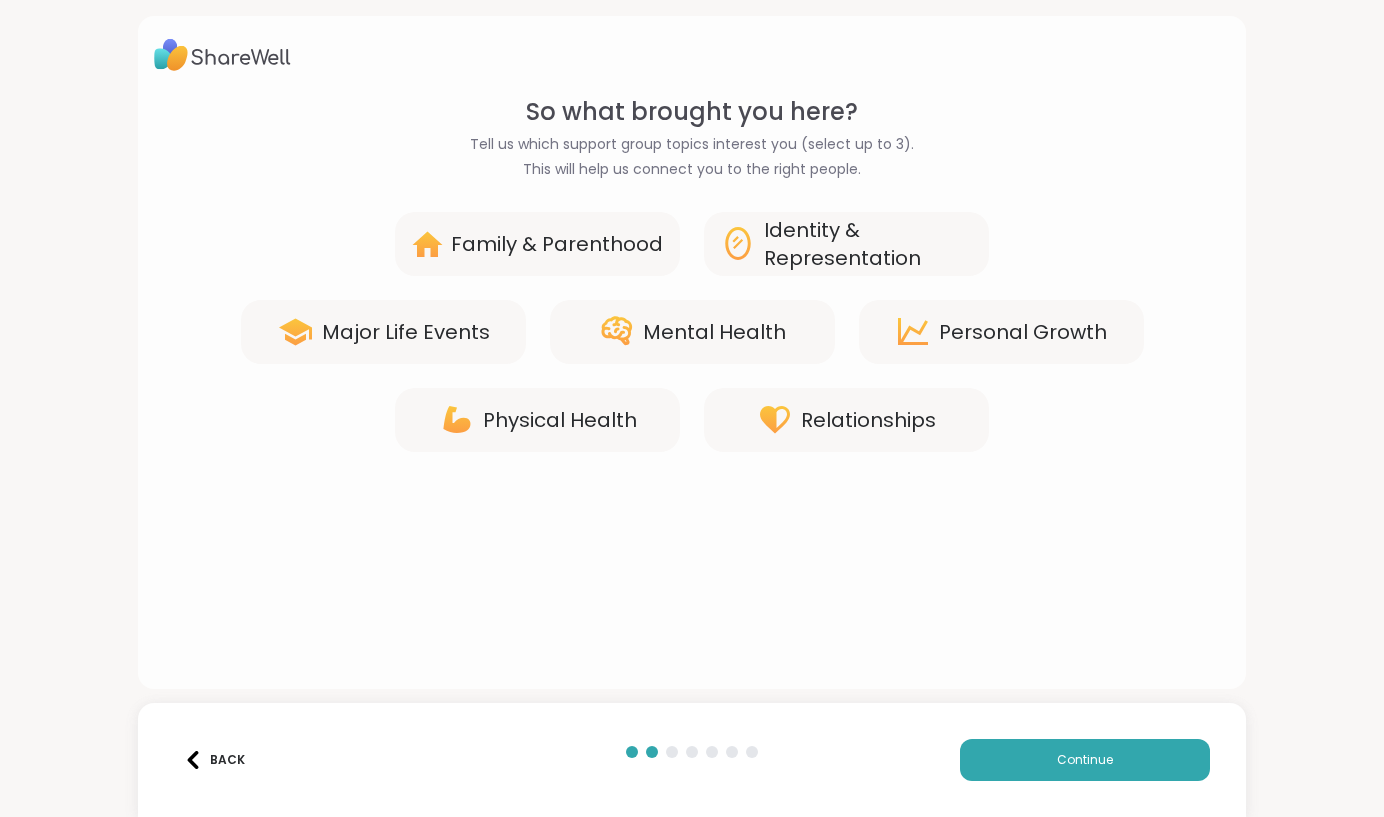 click on "Mental Health" at bounding box center [714, 332] 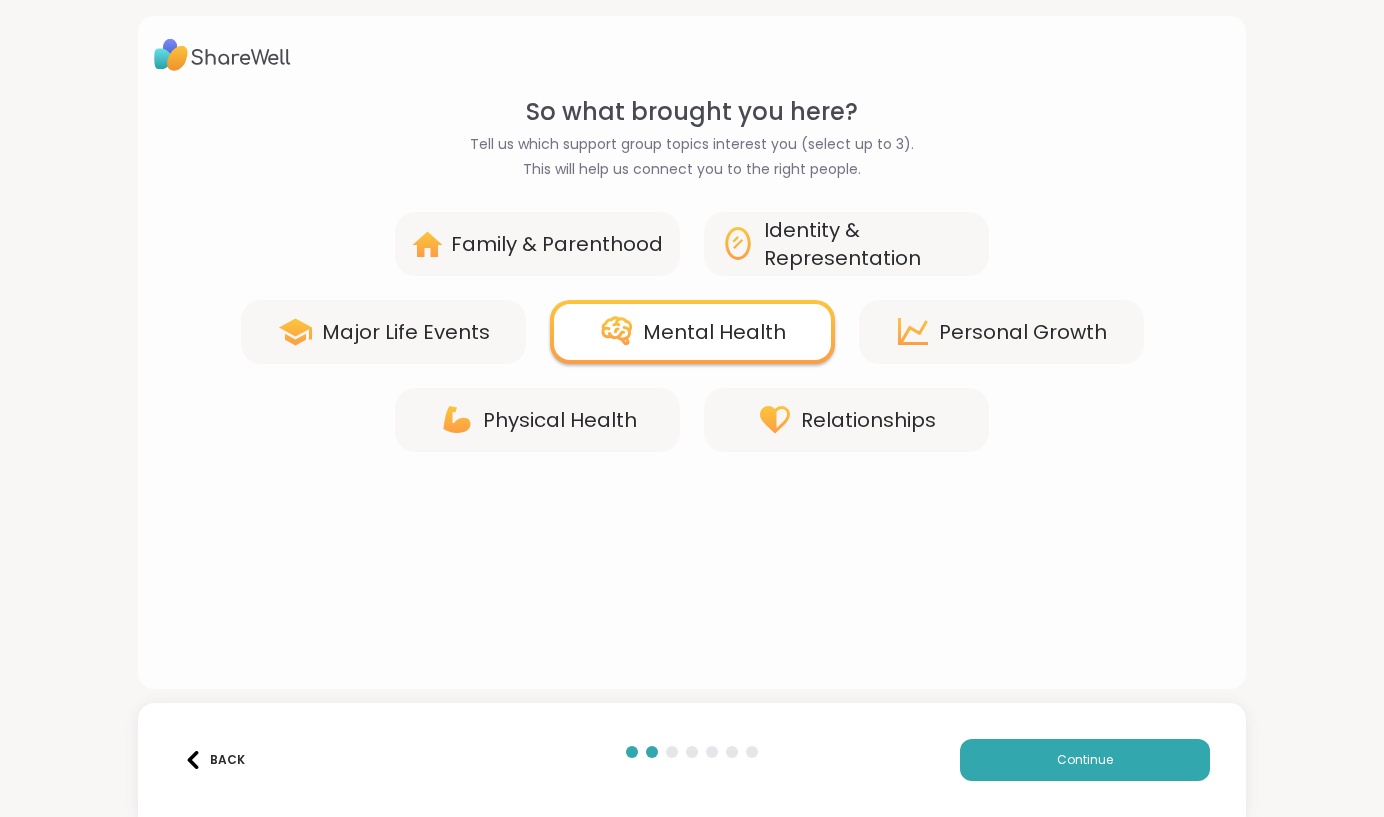 click on "Identity & Representation" at bounding box center [868, 244] 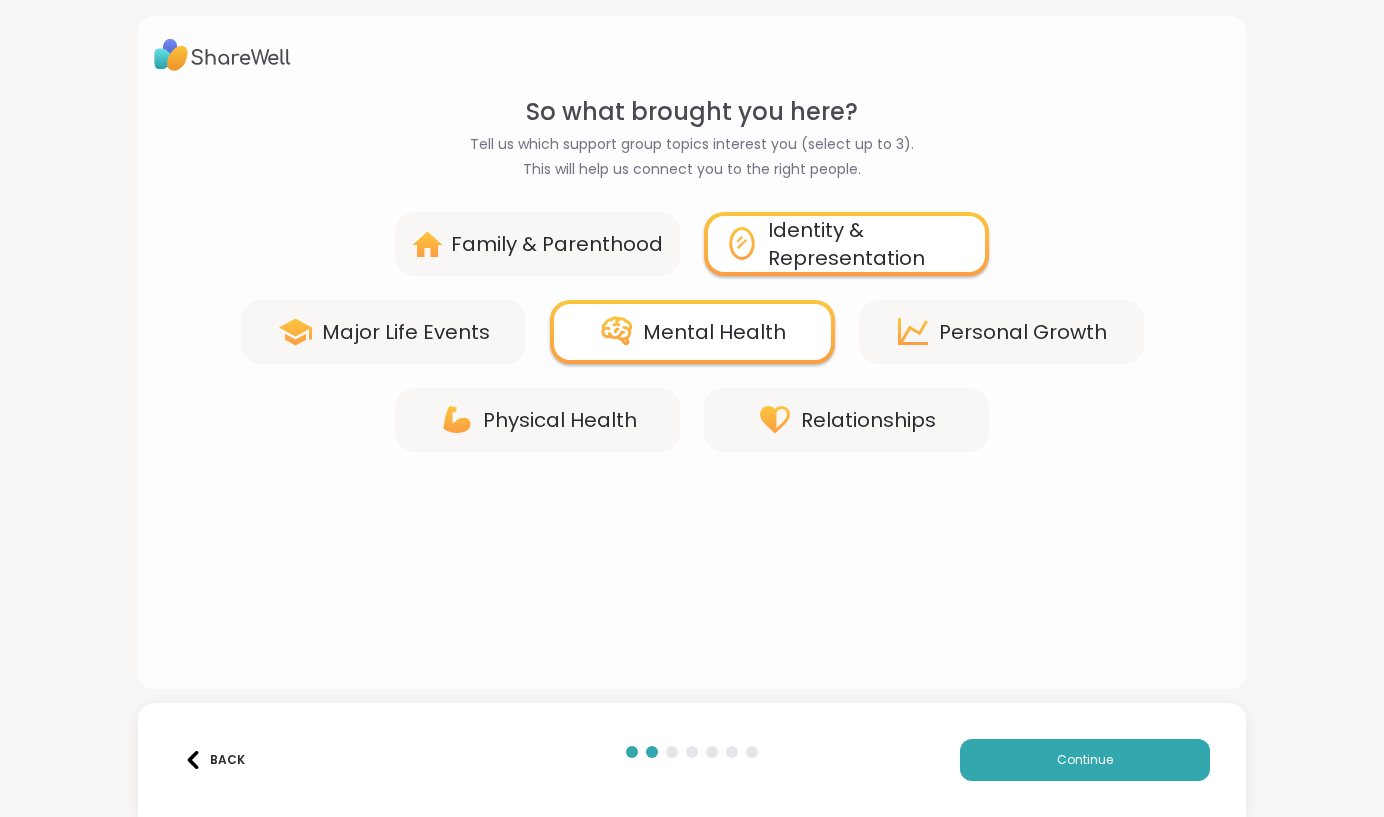 click on "Major Life Events" at bounding box center [406, 332] 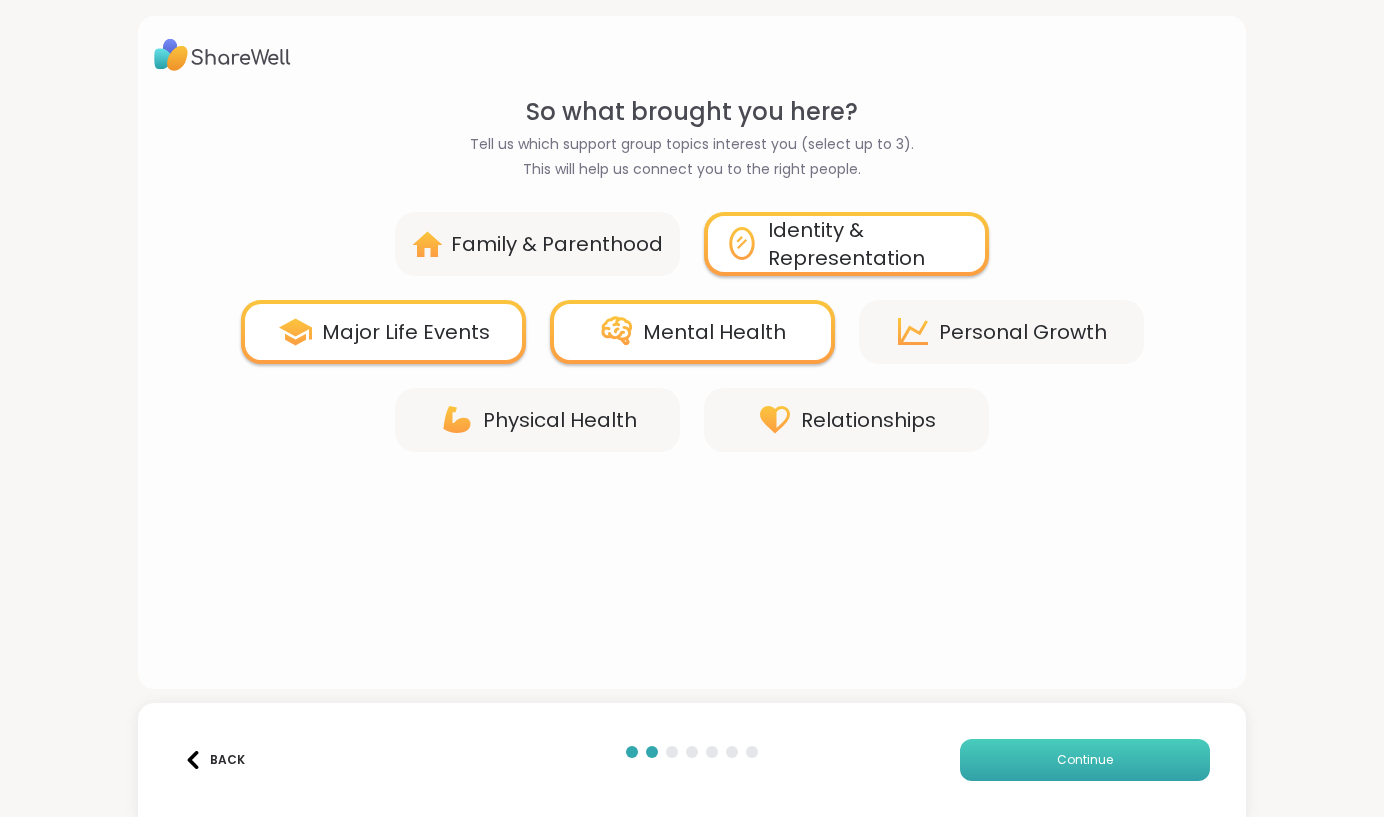 drag, startPoint x: 1001, startPoint y: 760, endPoint x: 992, endPoint y: 753, distance: 11.401754 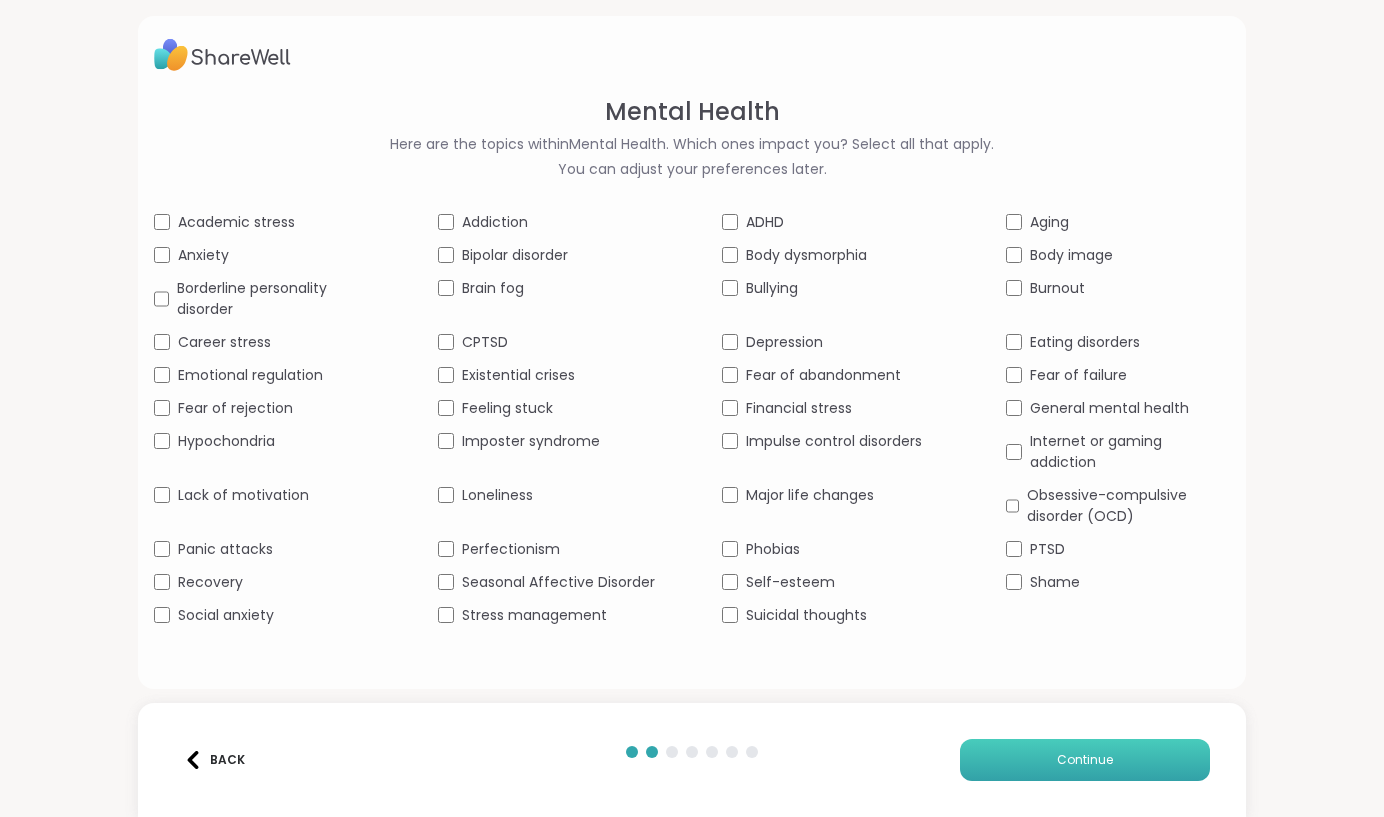 click on "Continue" at bounding box center [1085, 760] 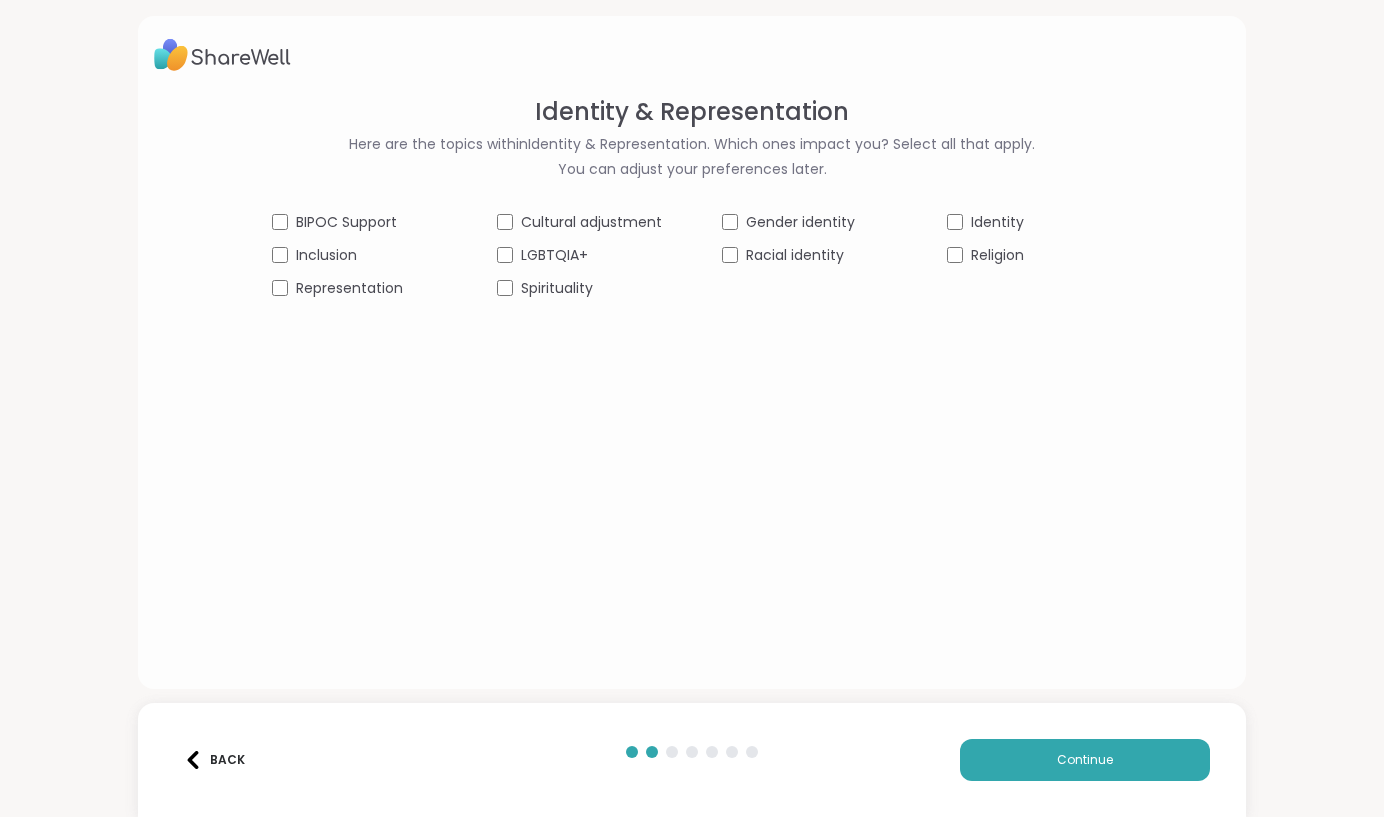 click on "Back" at bounding box center (214, 760) 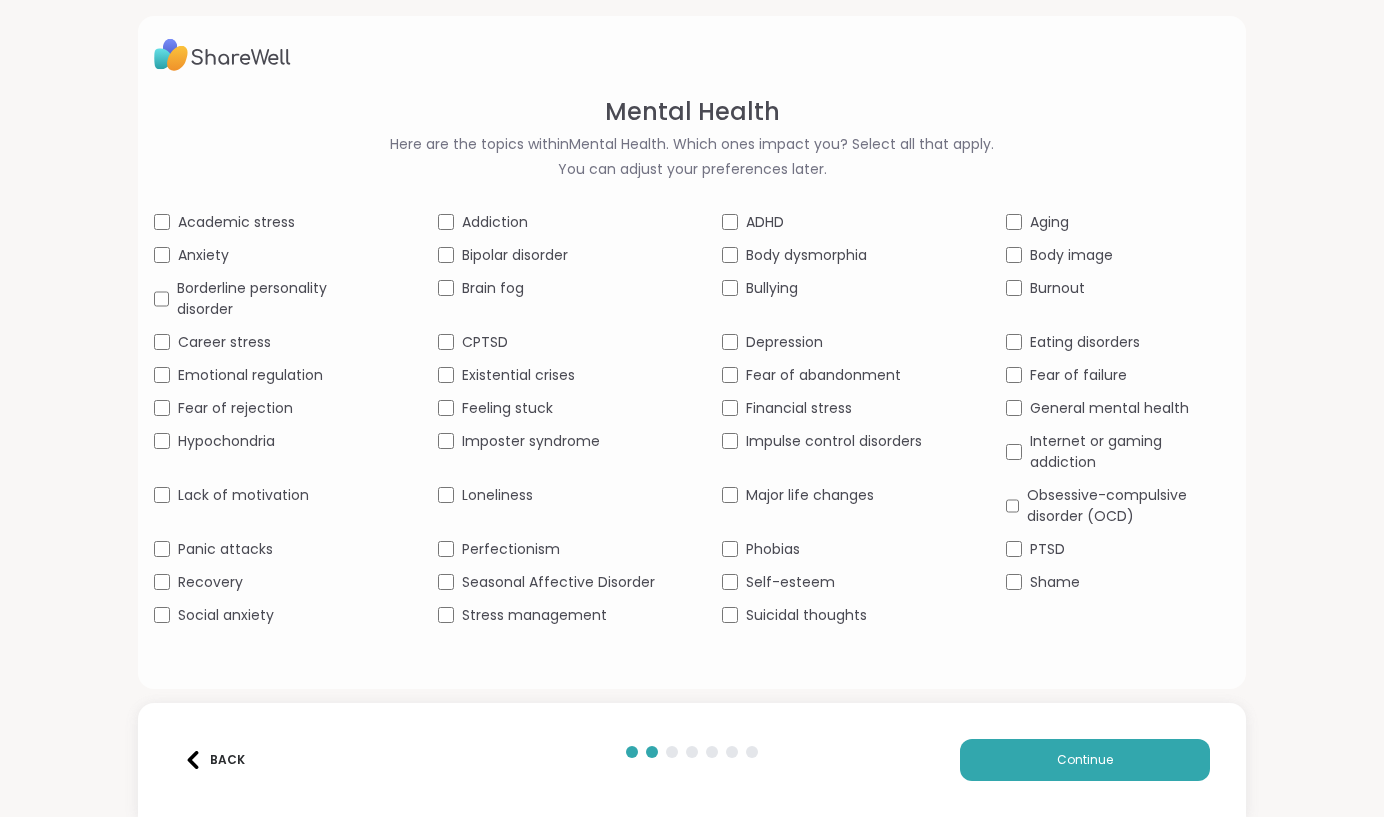 click on "Back" at bounding box center [214, 760] 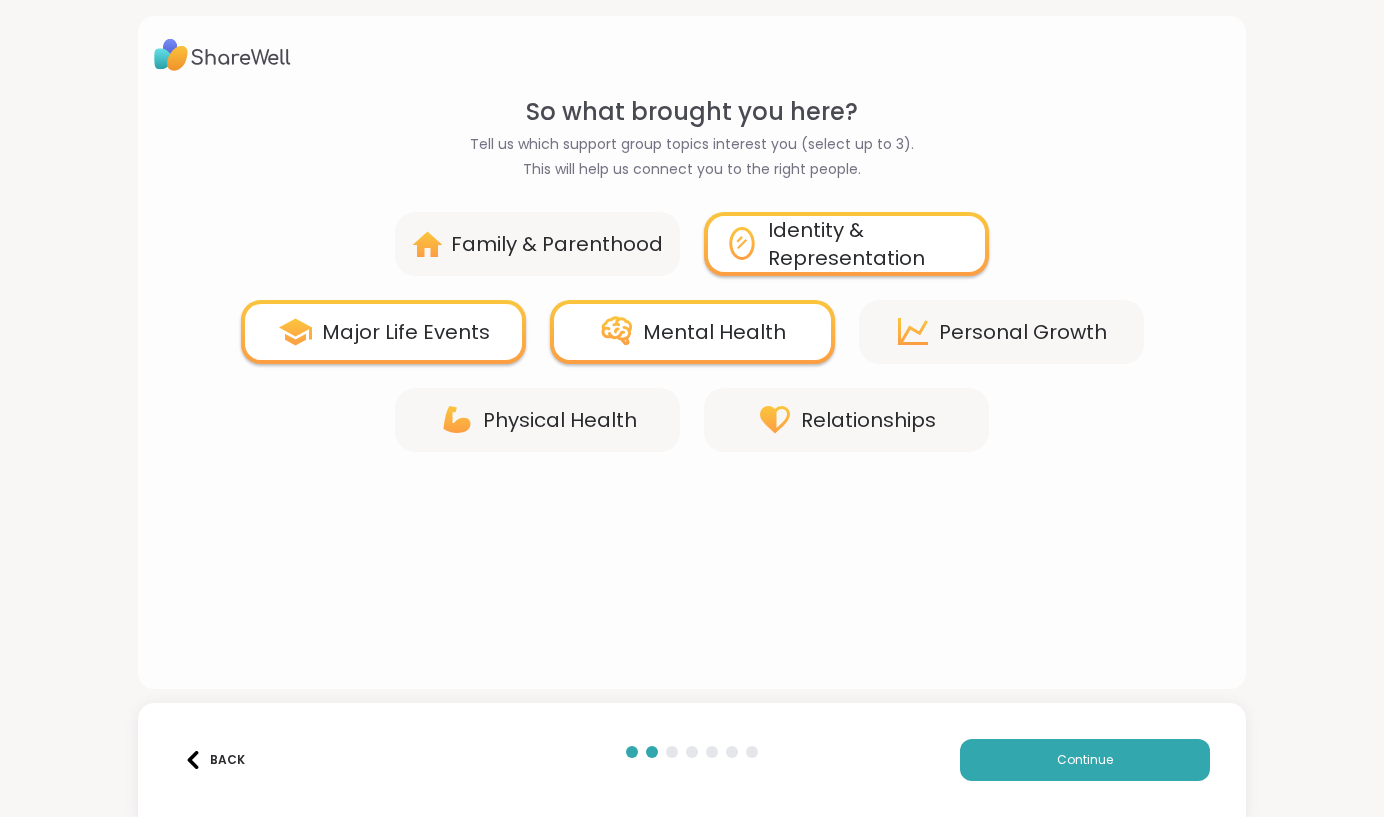 click on "Identity & Representation" at bounding box center (868, 244) 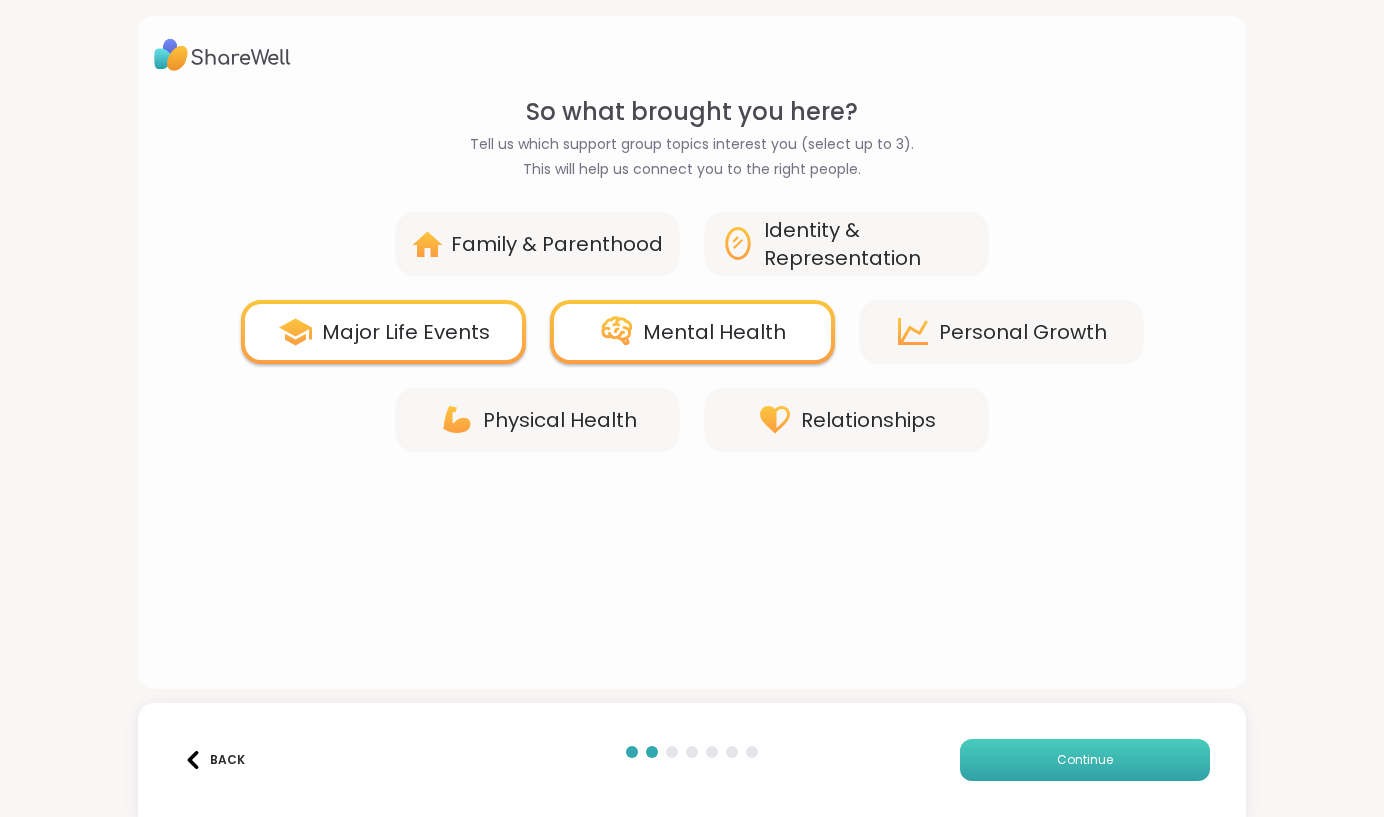click on "Continue" at bounding box center (1085, 760) 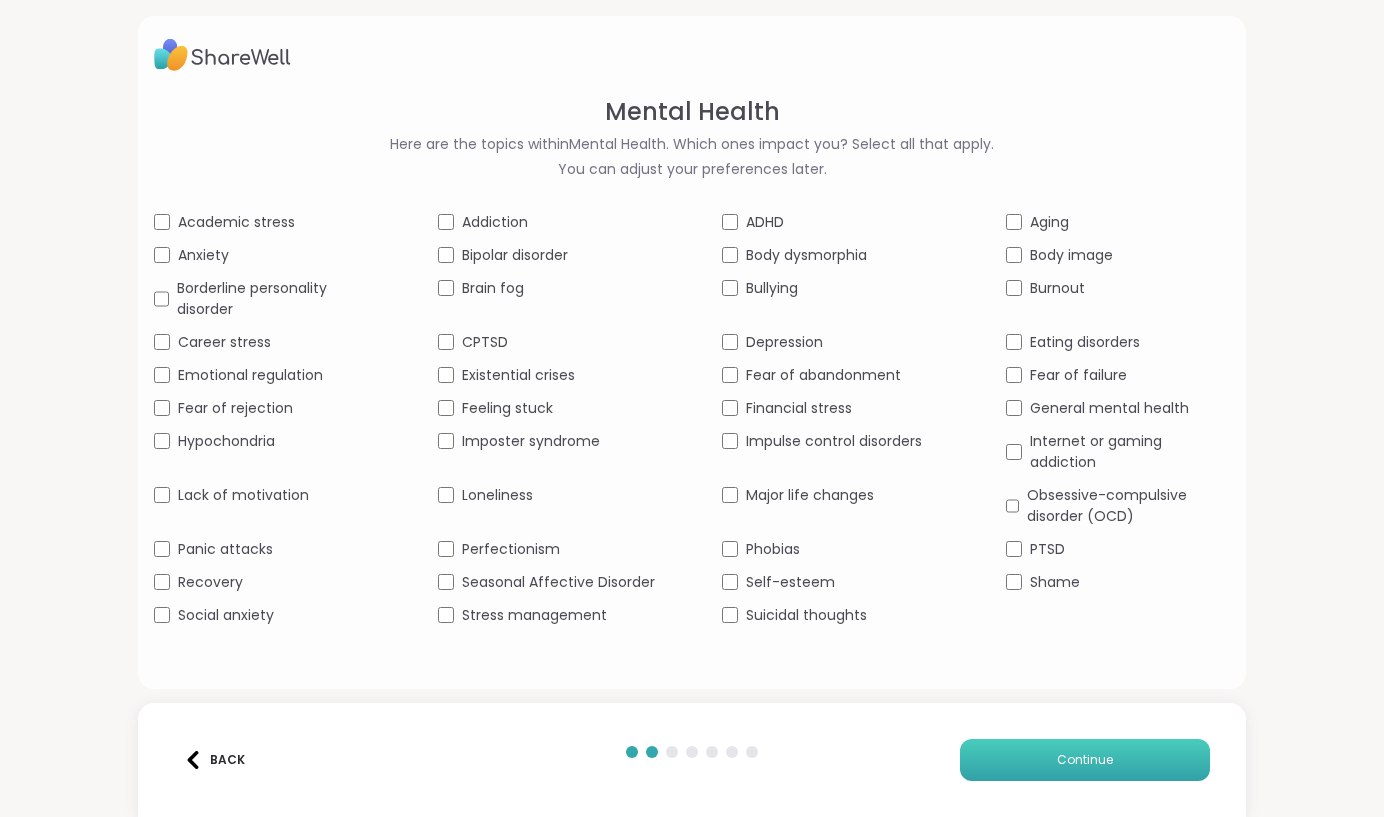 click on "Continue" at bounding box center [1085, 760] 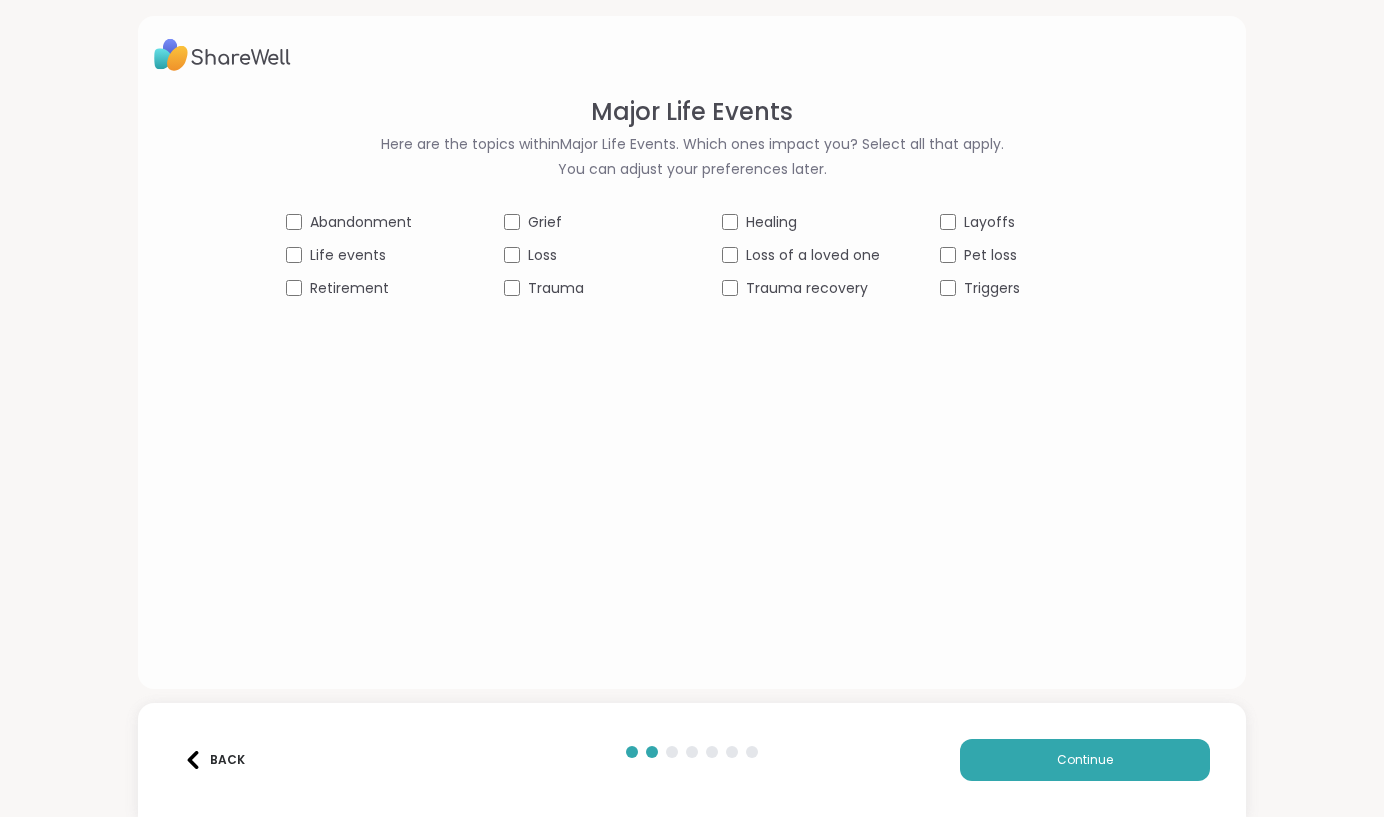 click on "Abandonment Grief Healing Layoffs Life events Loss Loss of a loved one Pet loss Retirement Trauma Trauma recovery Triggers" at bounding box center [692, 255] 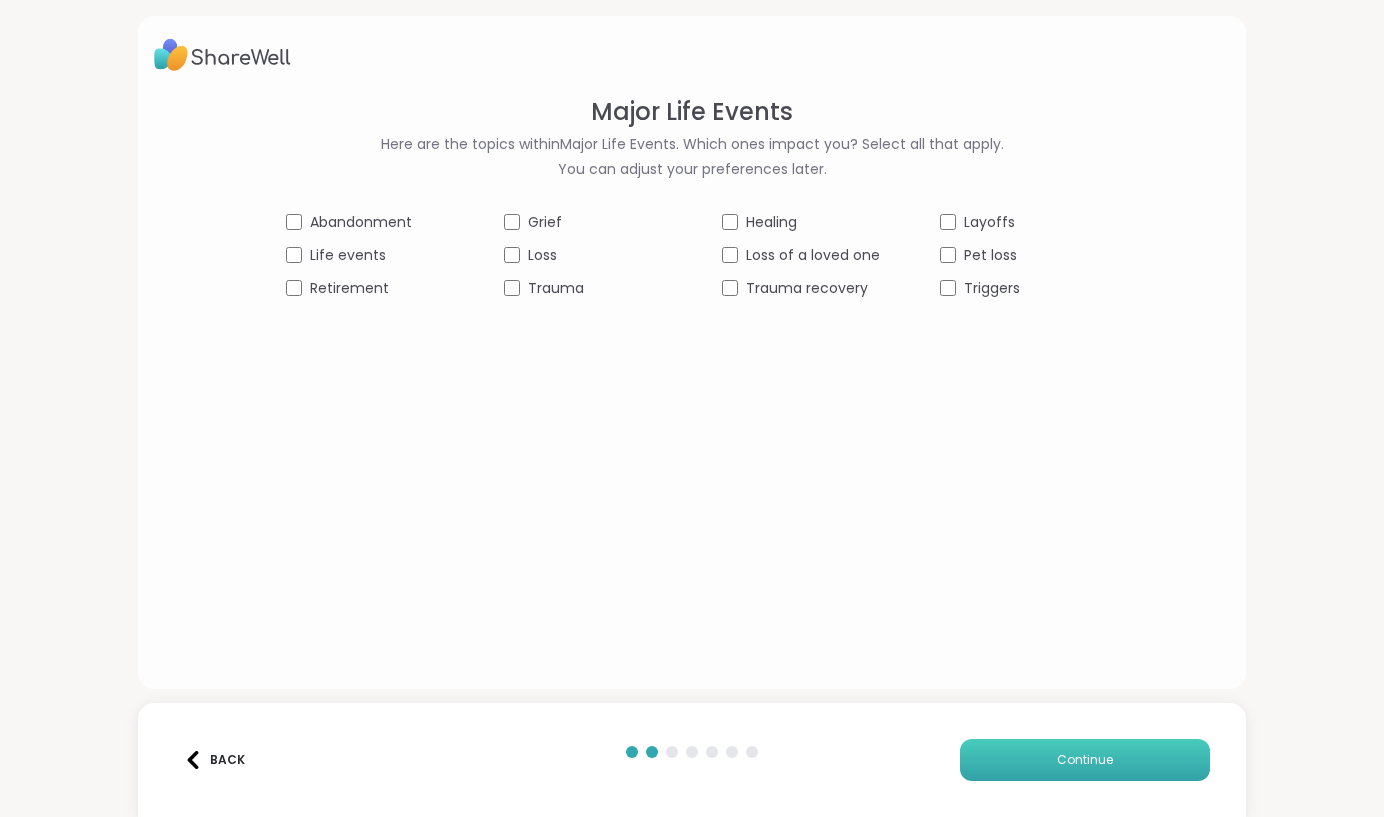 click on "Continue" at bounding box center (1085, 760) 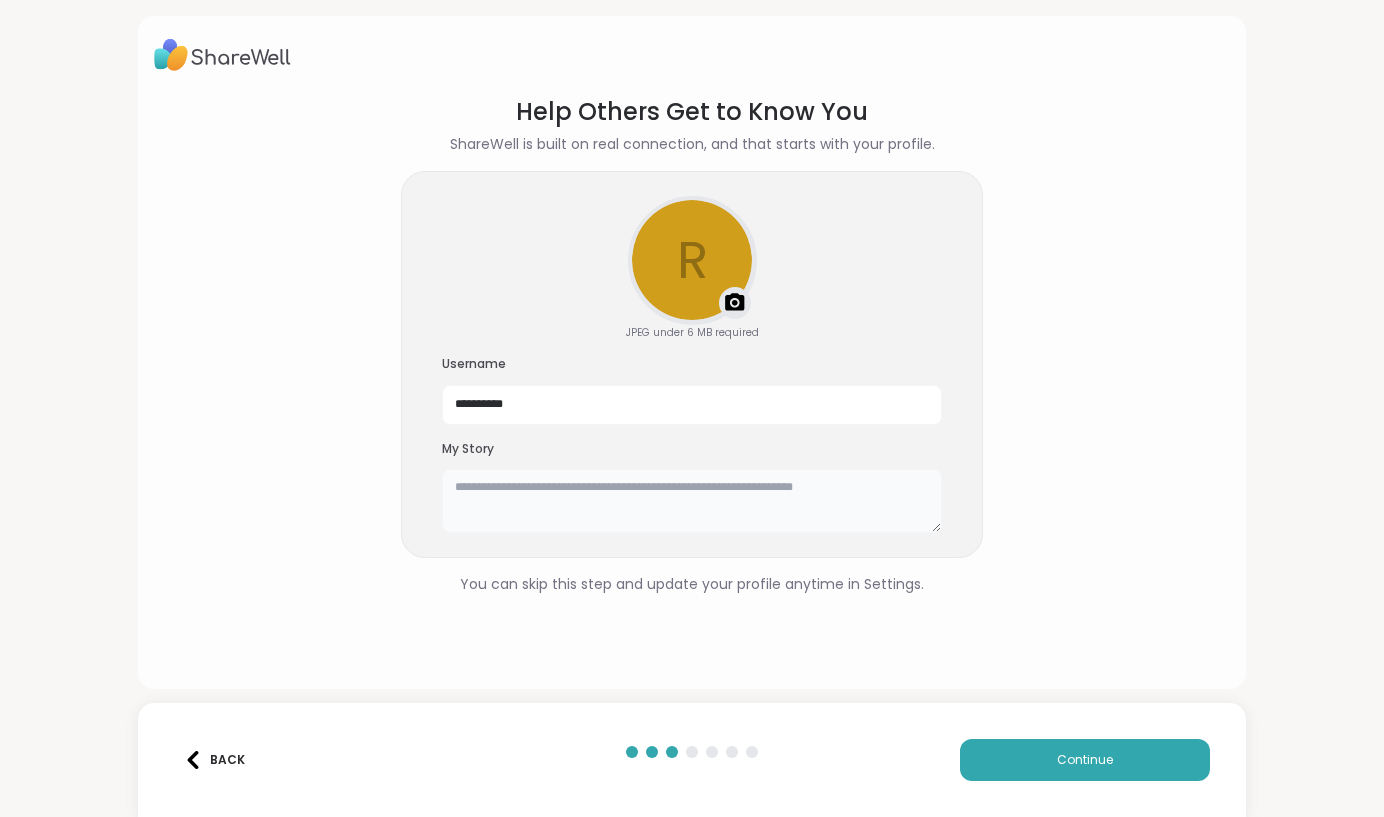 click at bounding box center (692, 501) 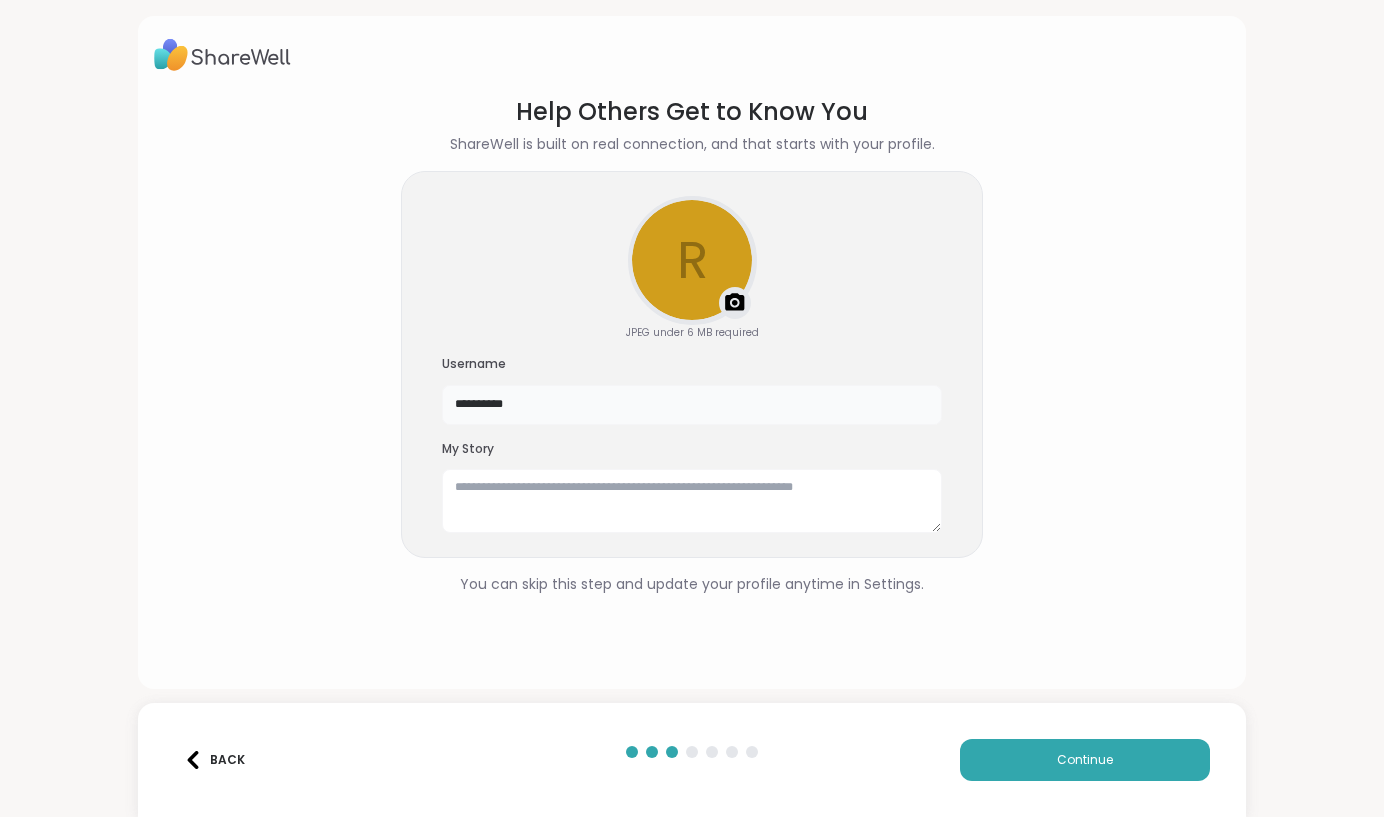 drag, startPoint x: 550, startPoint y: 405, endPoint x: 329, endPoint y: 452, distance: 225.94247 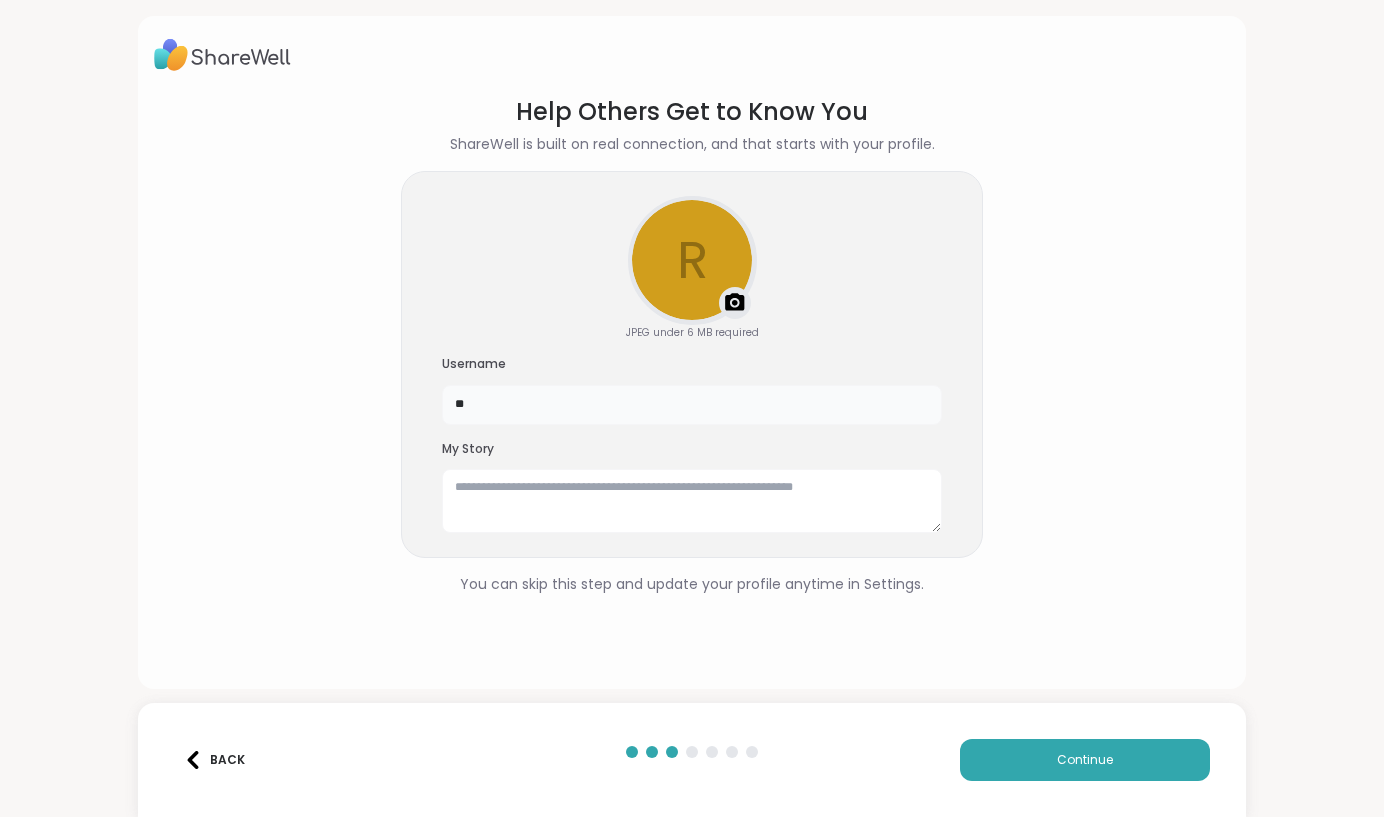 type on "*" 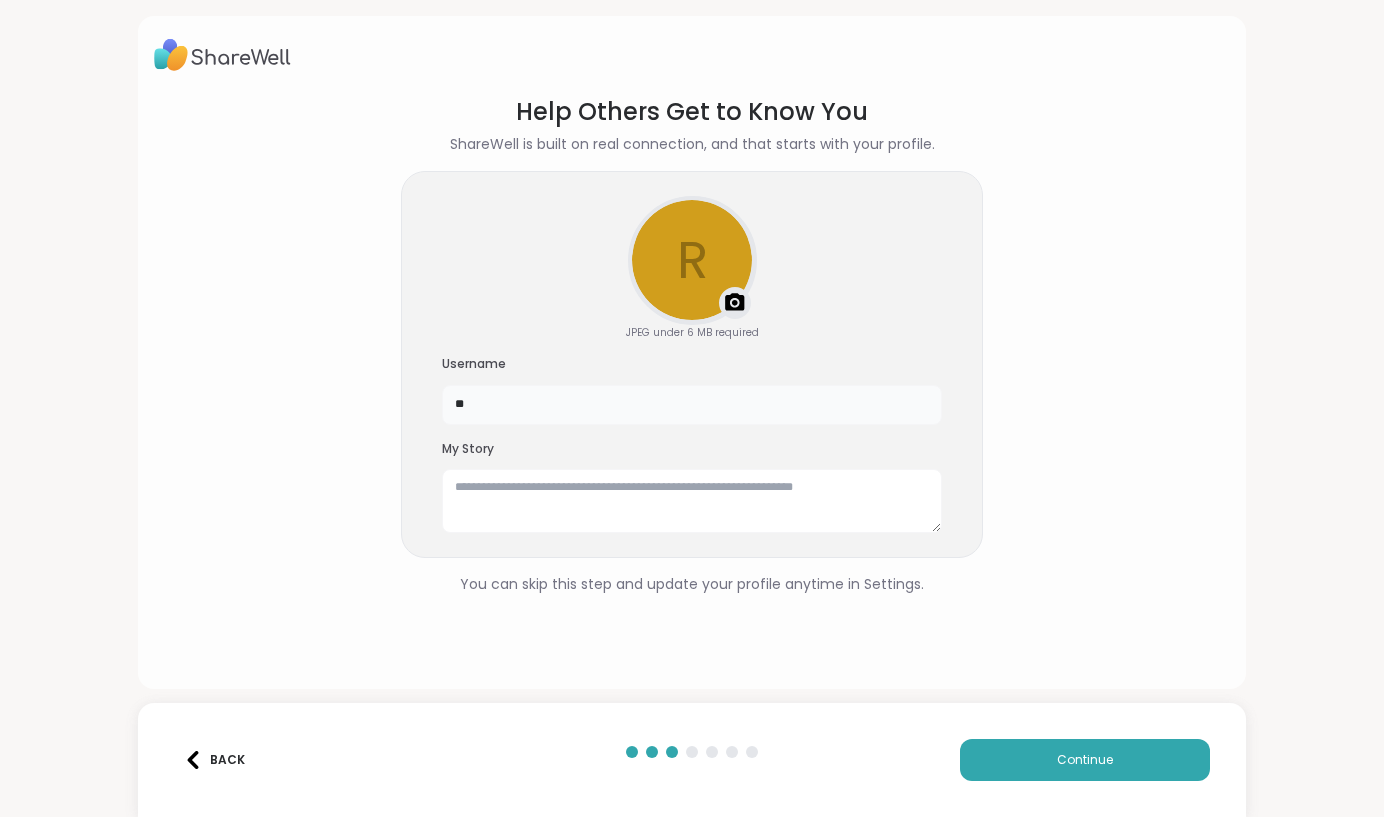 type on "*" 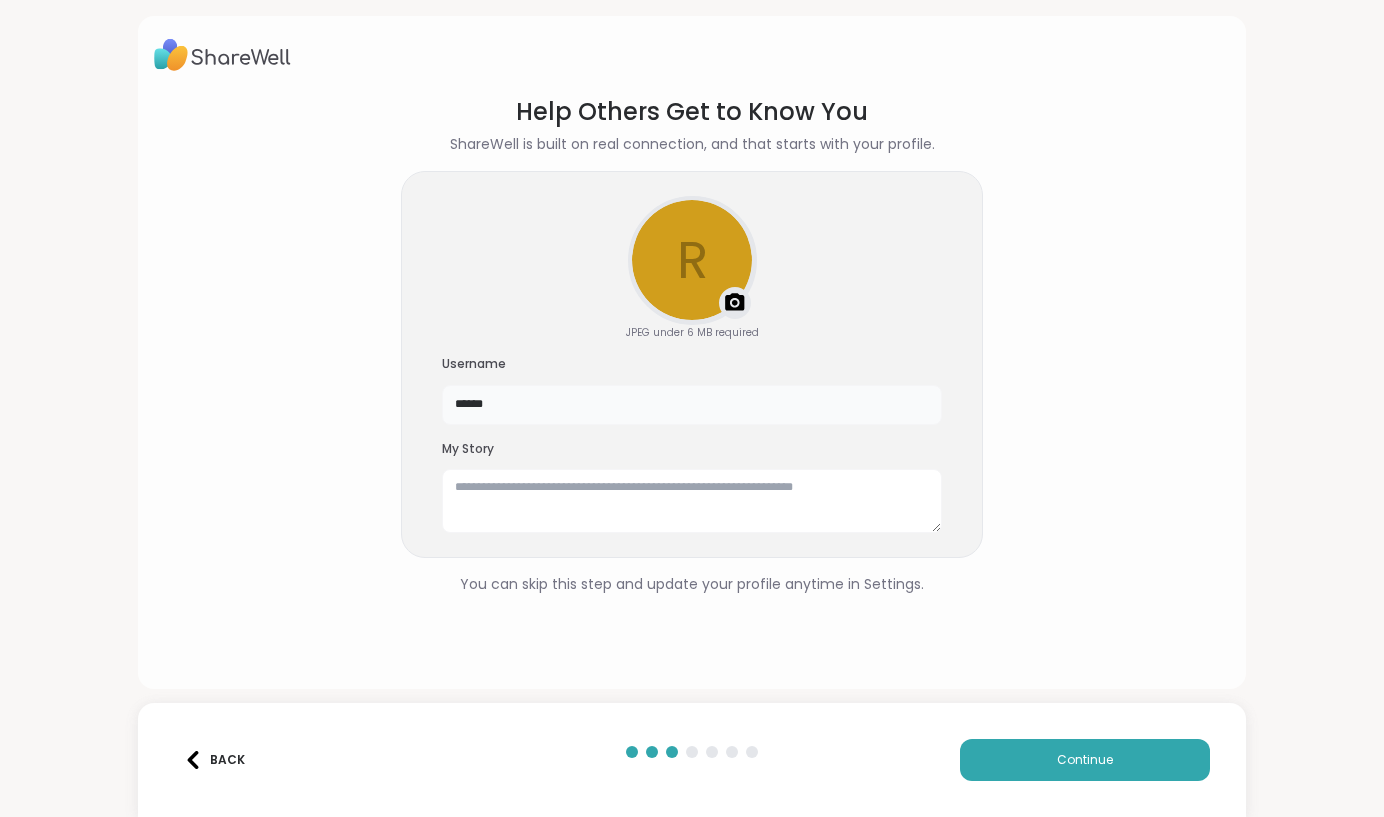 type on "******" 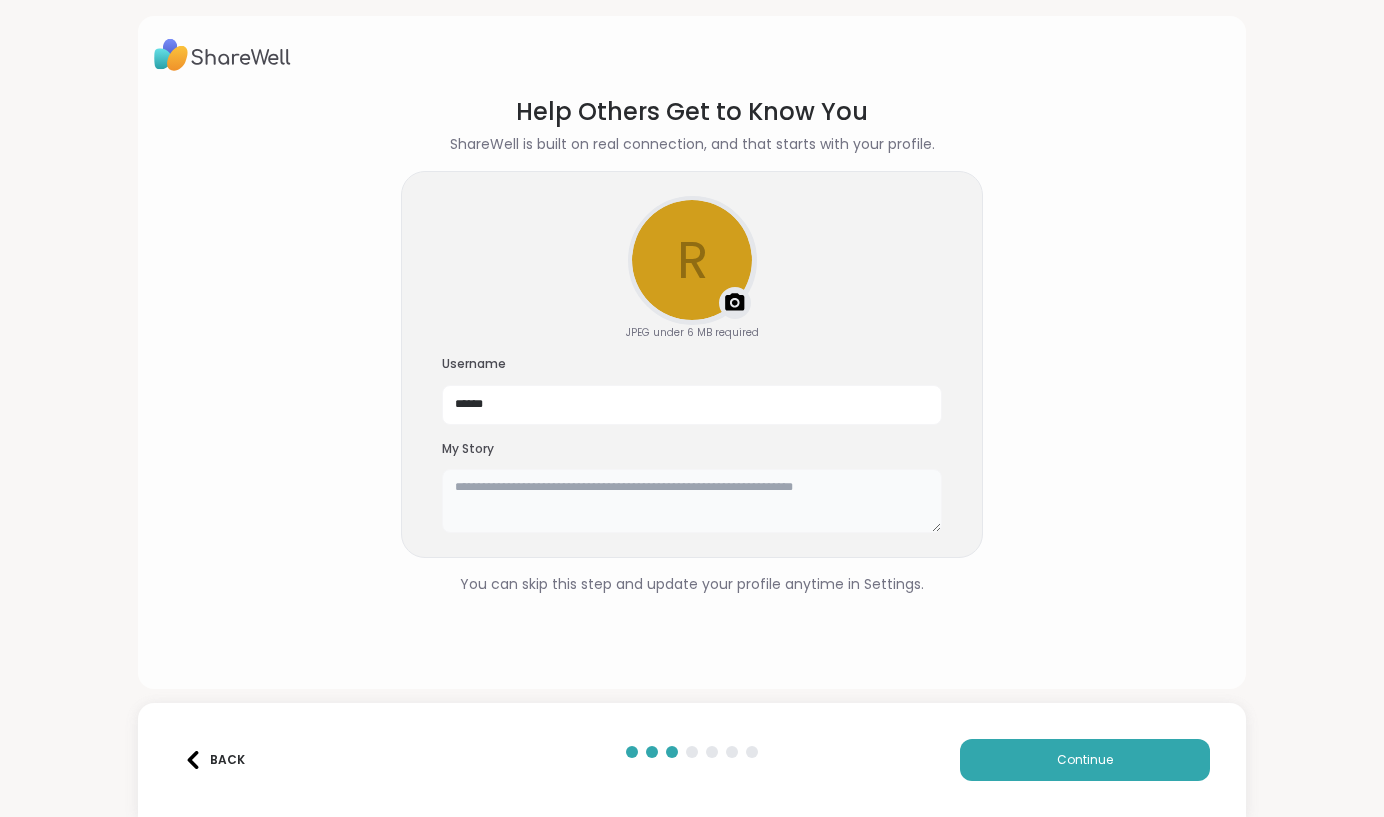 click at bounding box center [692, 501] 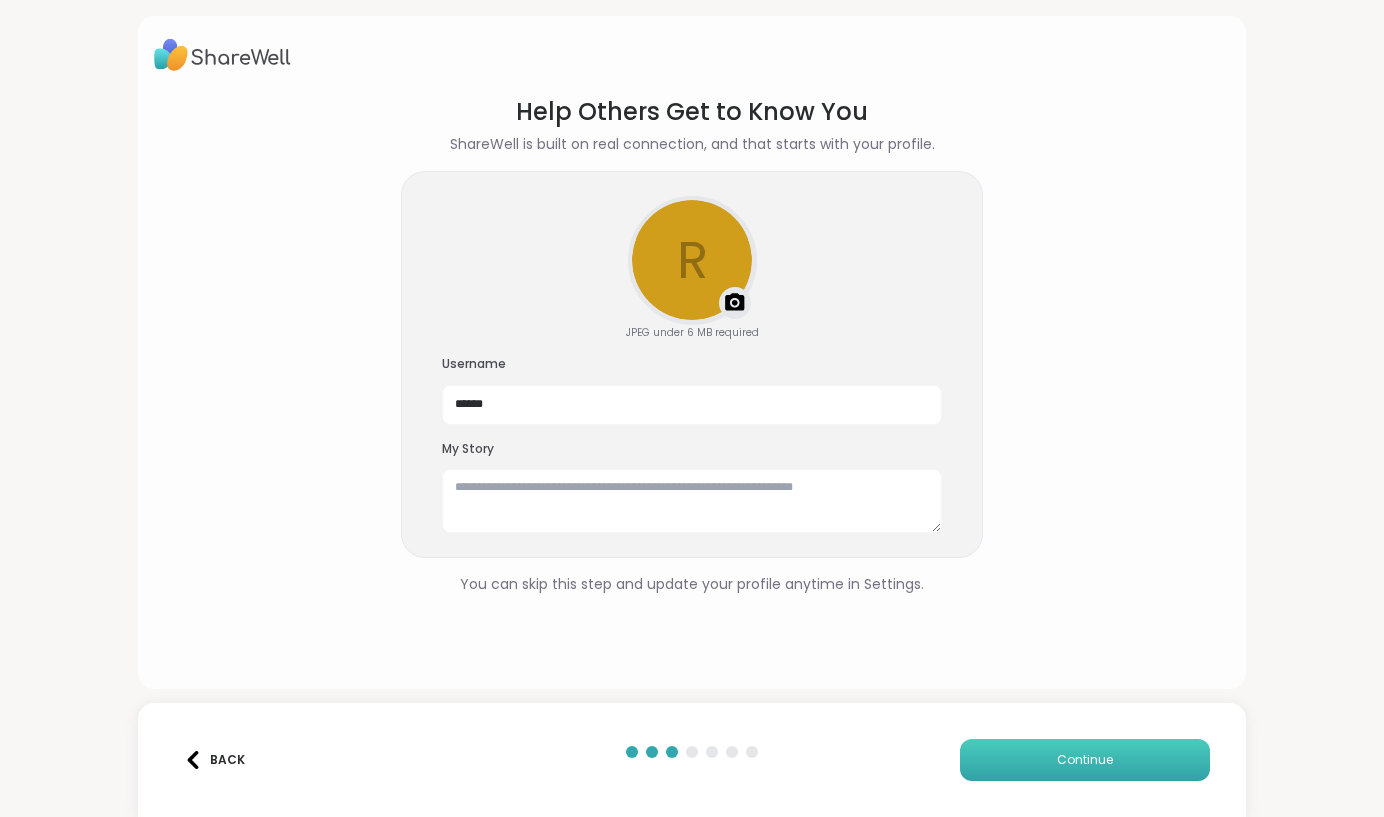 click on "Continue" at bounding box center [1085, 760] 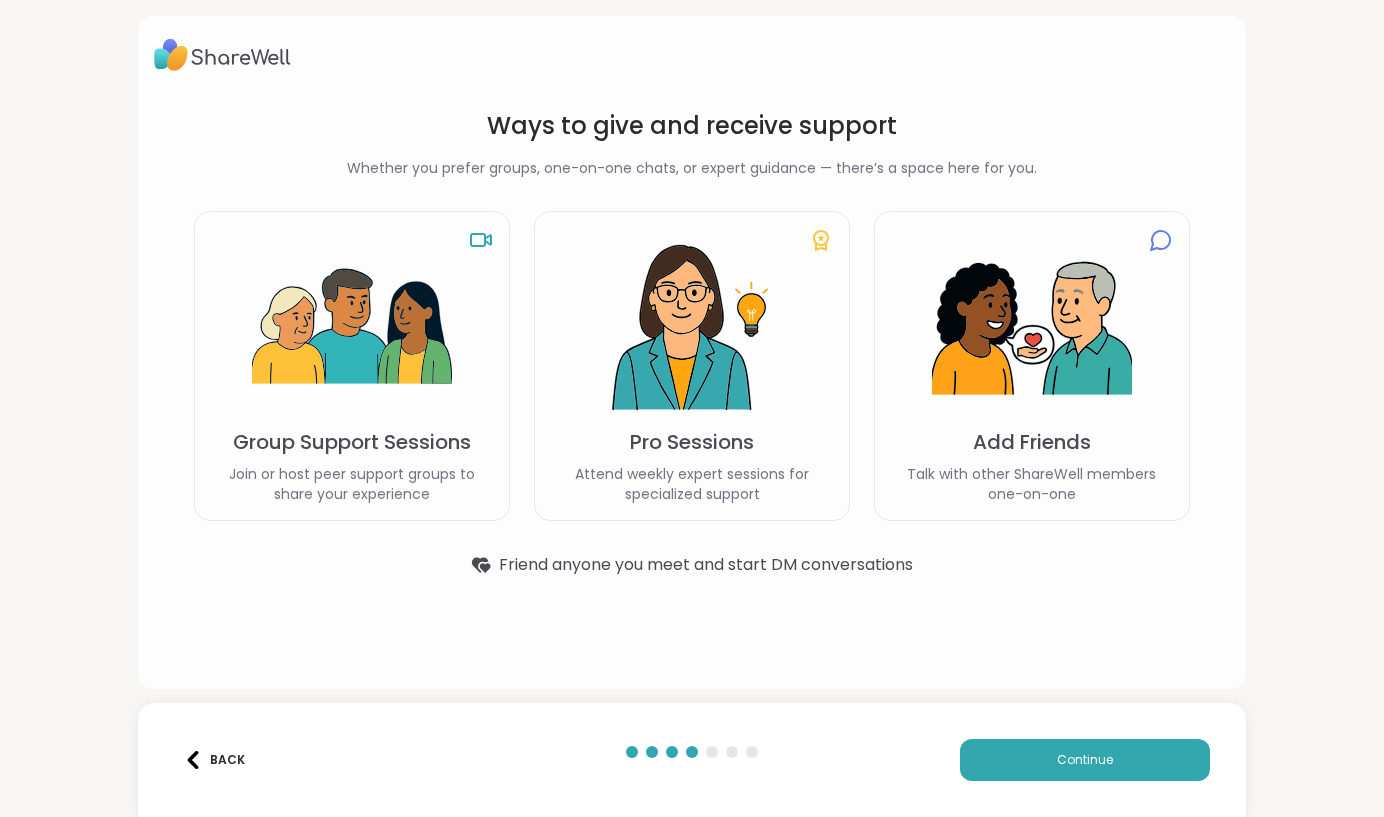 click on "Group Support Sessions" at bounding box center [352, 442] 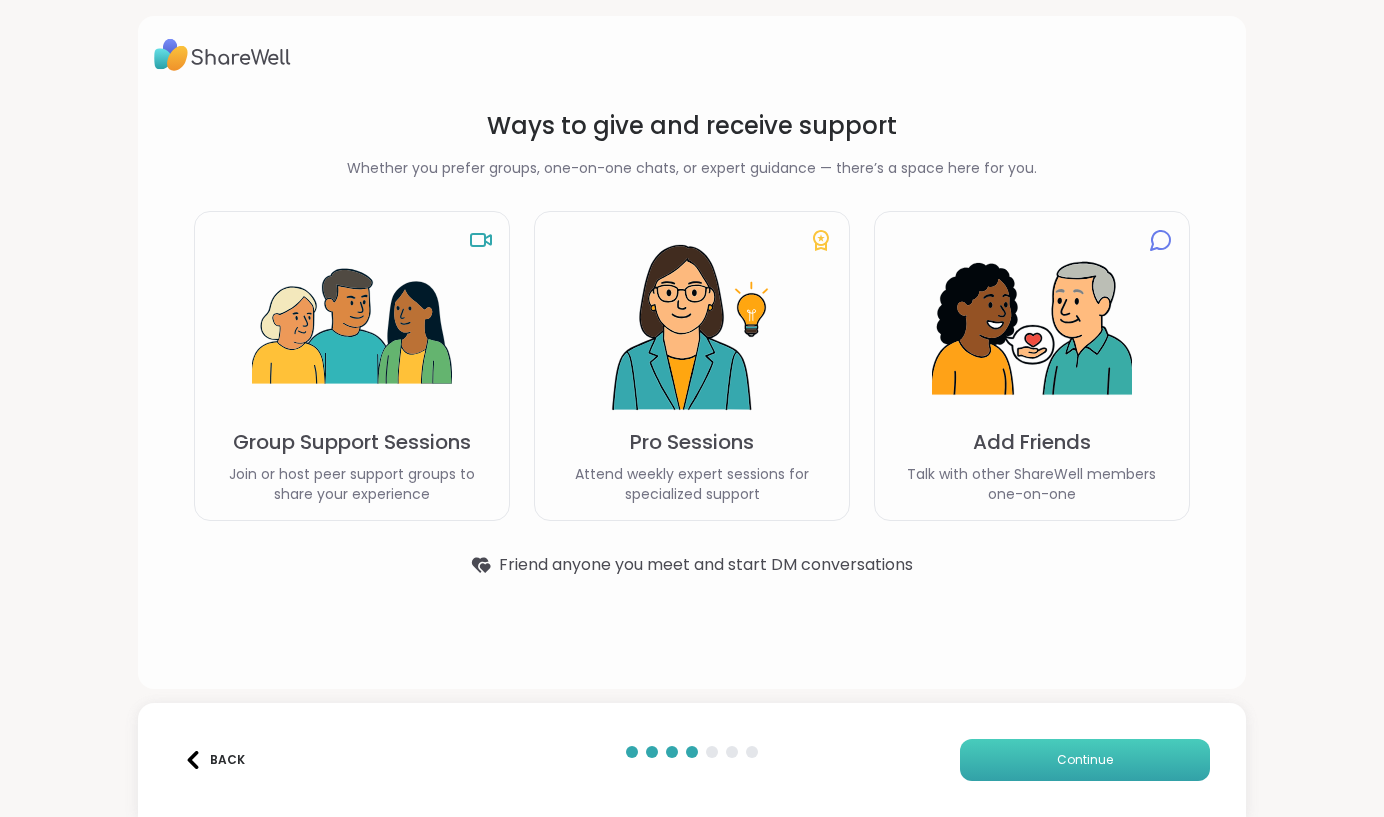 click on "Continue" at bounding box center [1085, 760] 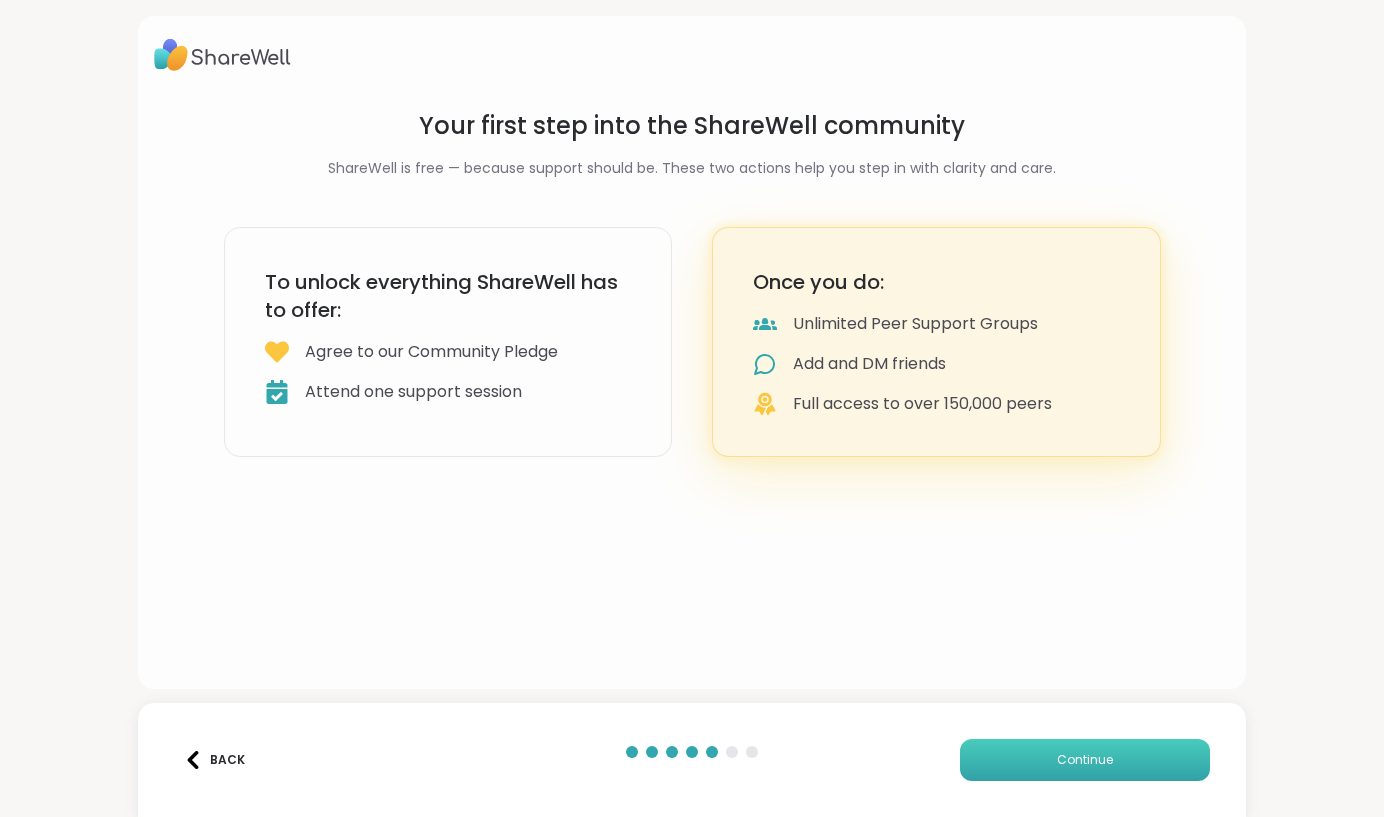 click on "Continue" at bounding box center (1085, 760) 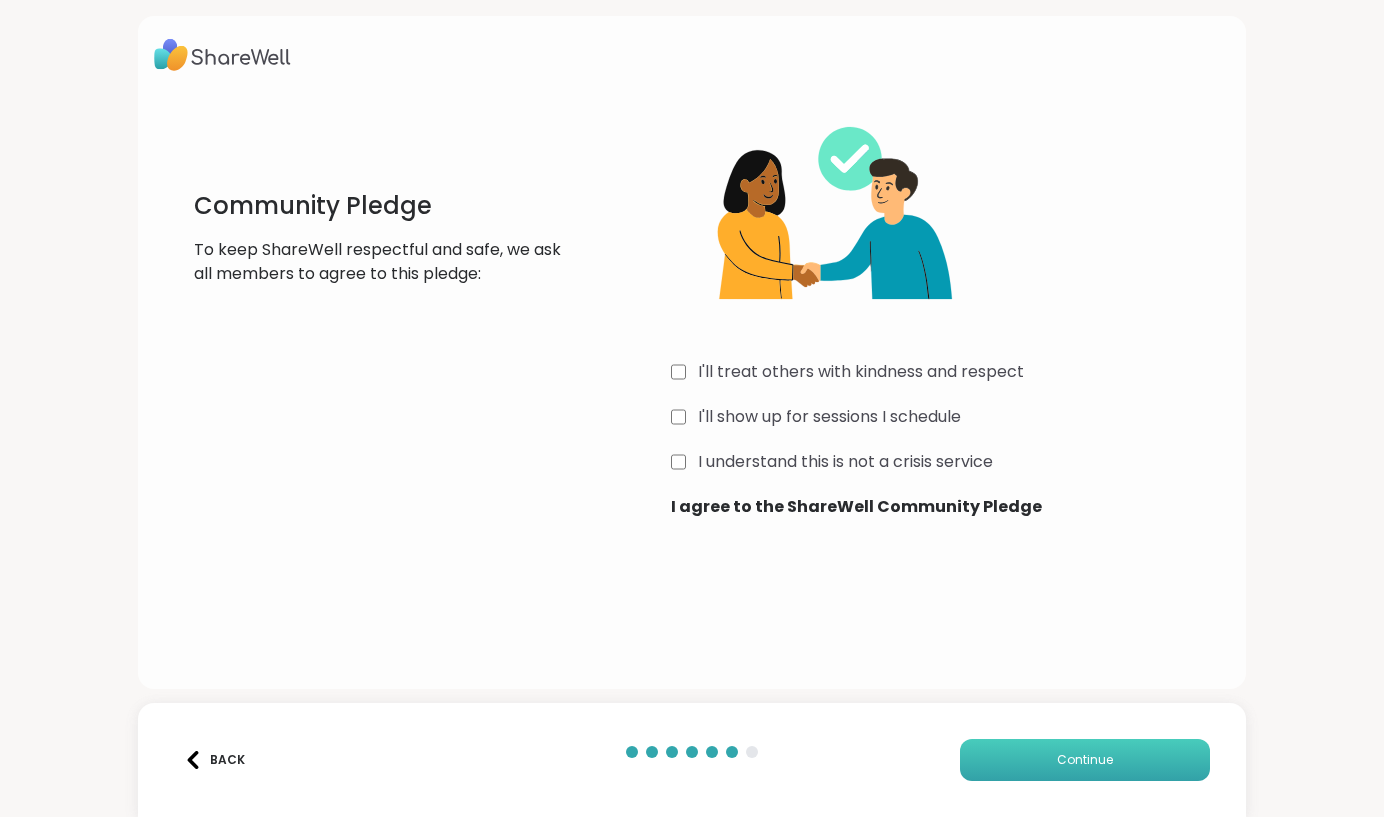 click on "Continue" at bounding box center (1085, 760) 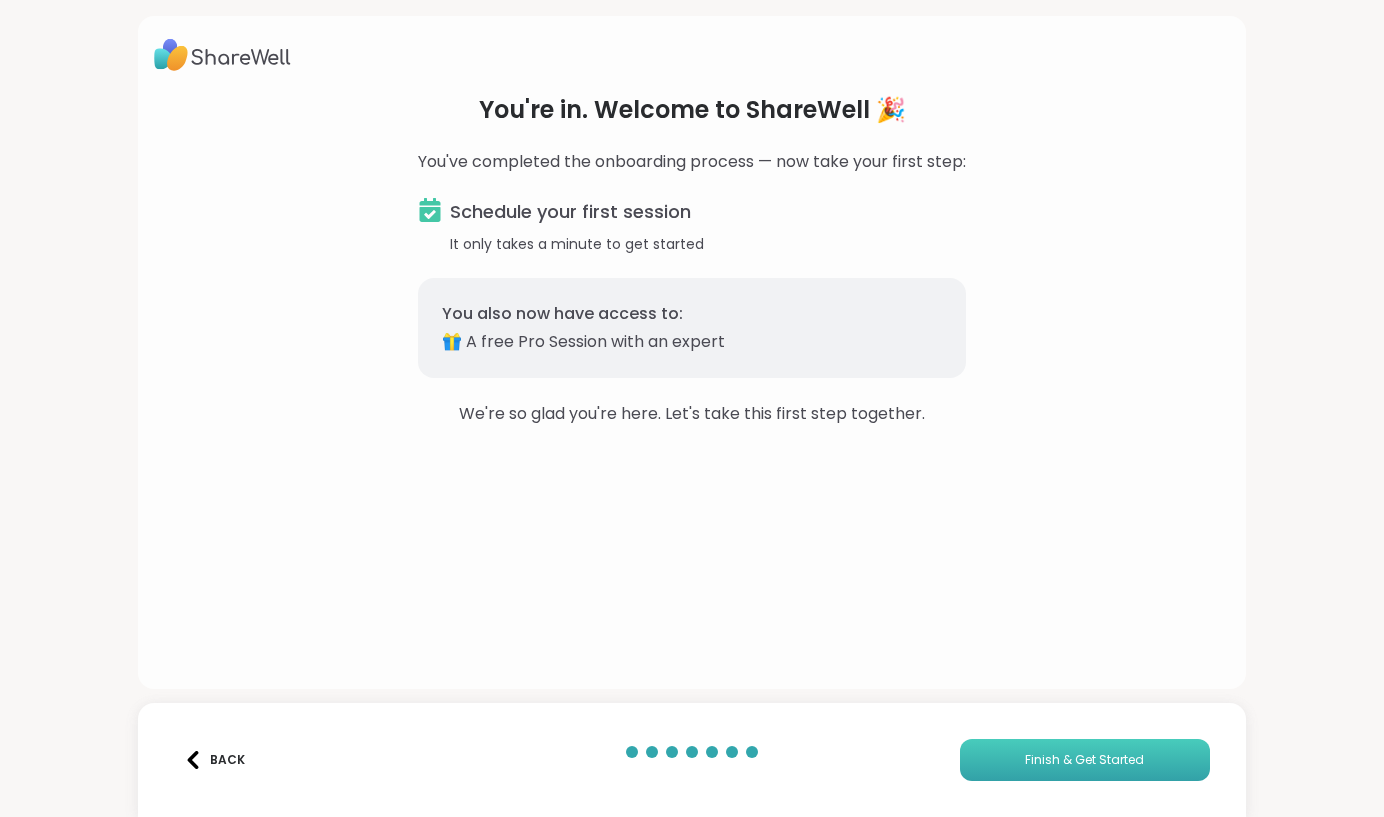 click on "Finish & Get Started" at bounding box center [1085, 760] 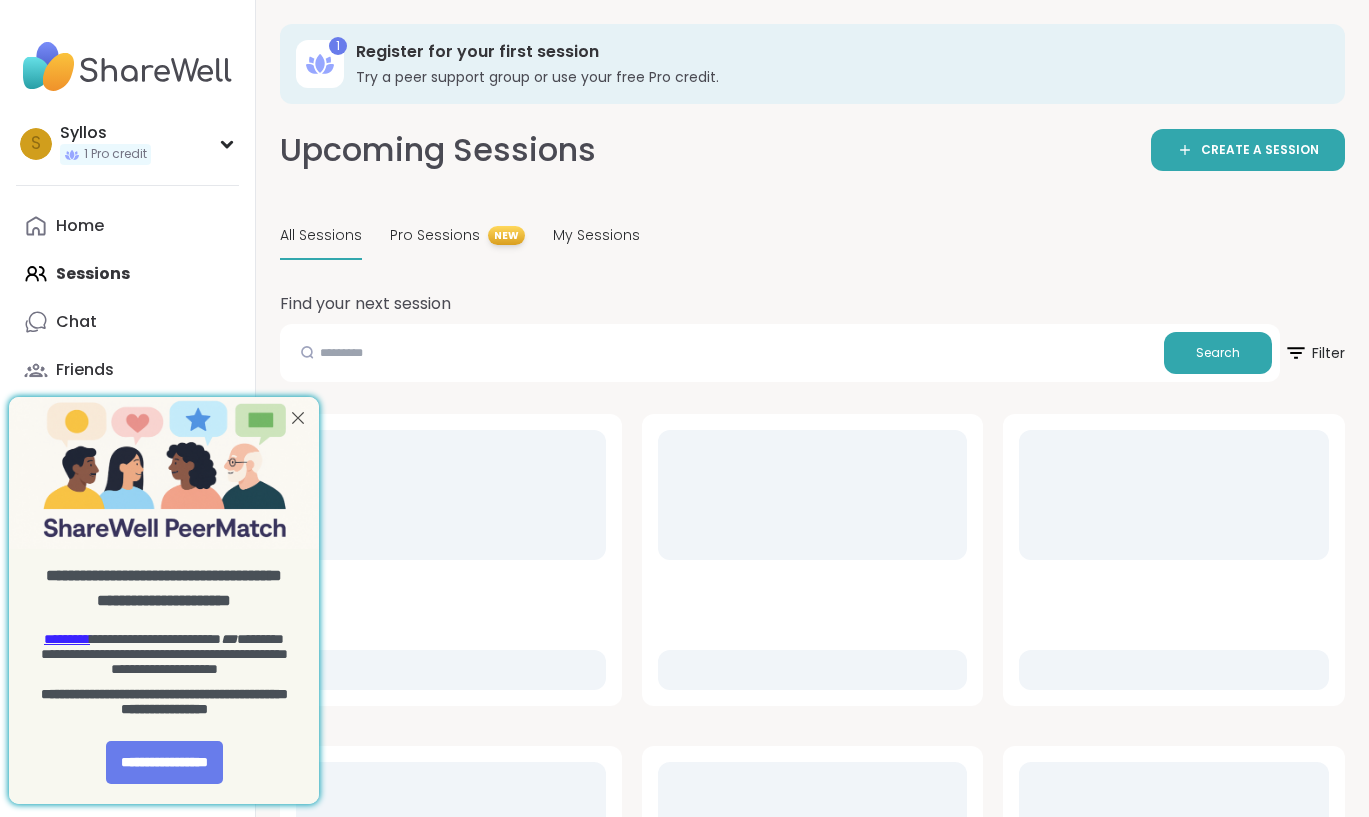 scroll, scrollTop: 0, scrollLeft: 0, axis: both 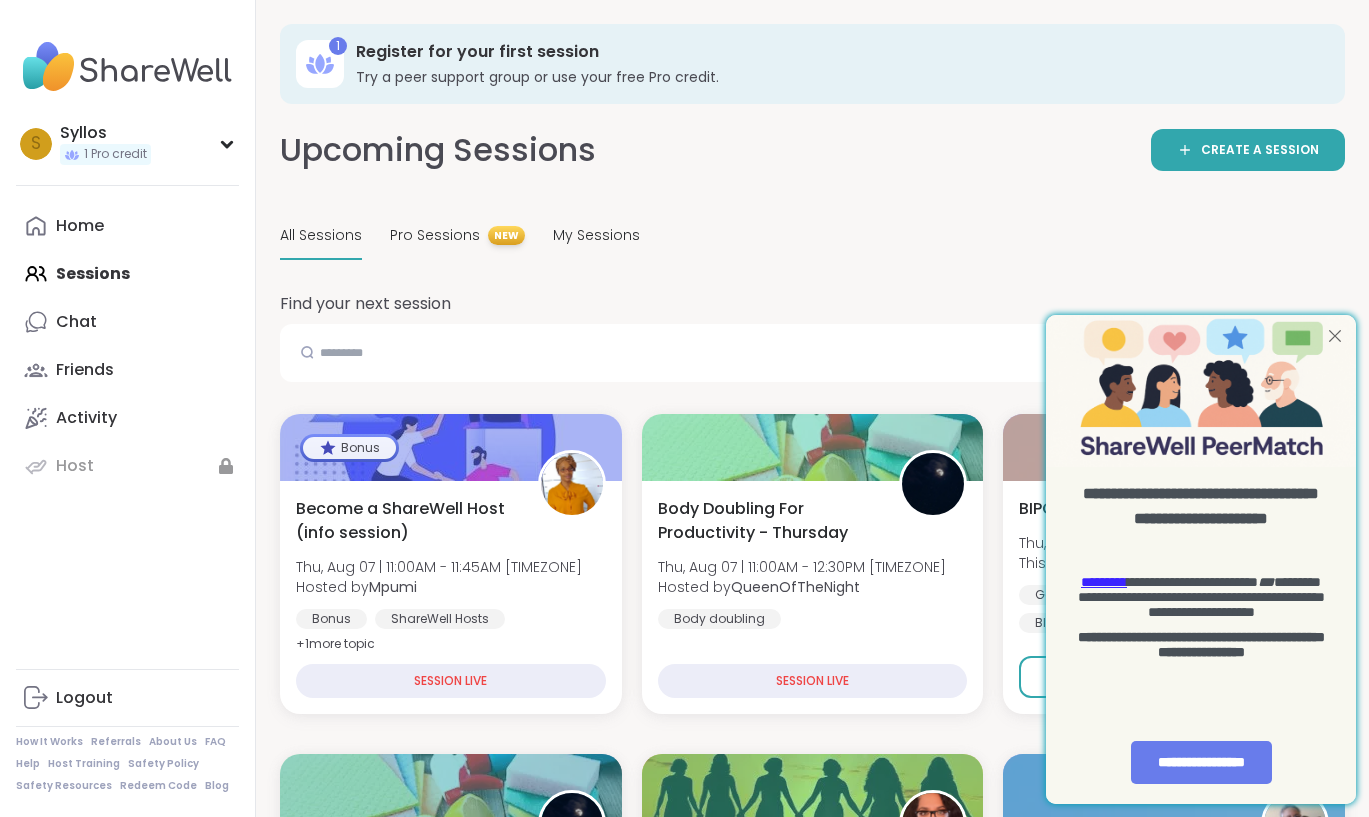 click at bounding box center [1335, 336] 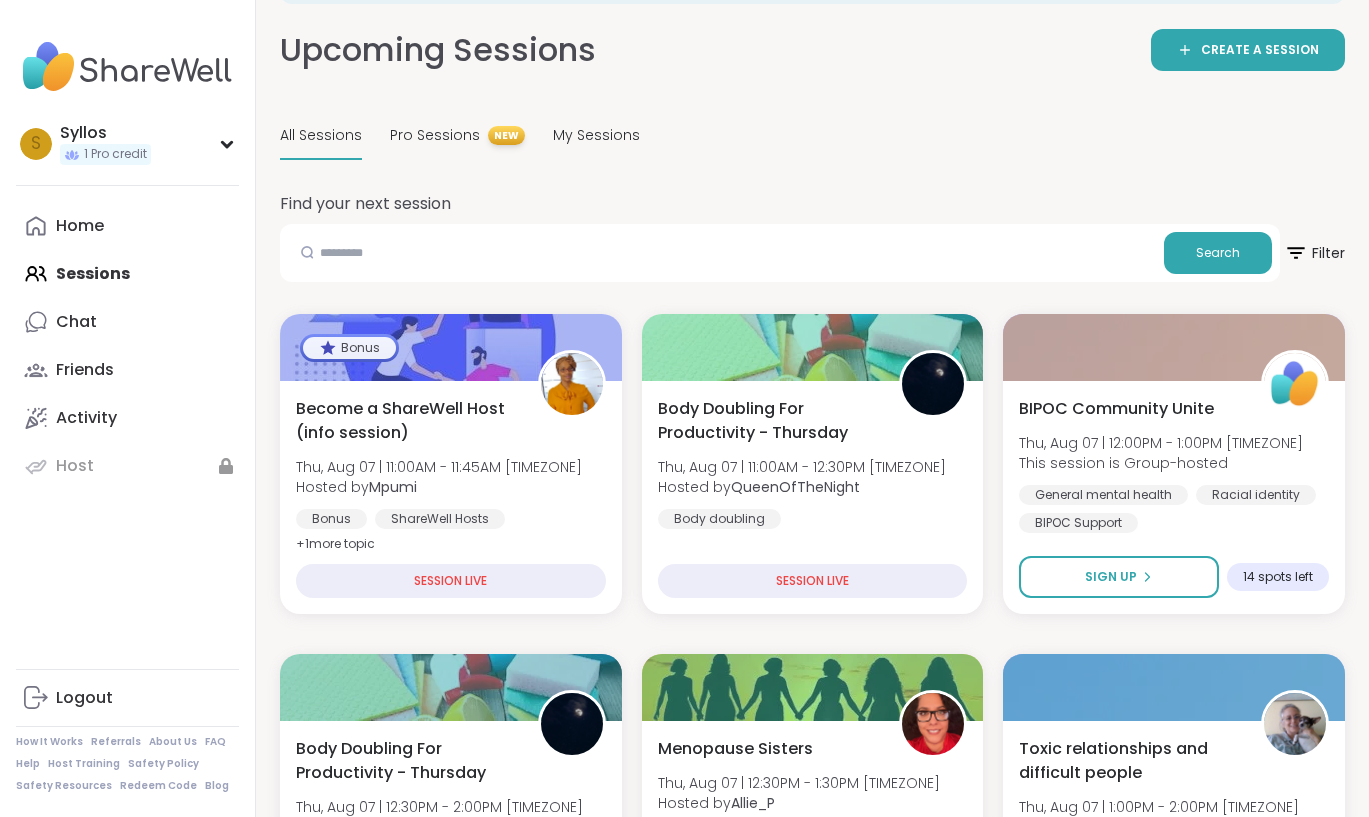 scroll, scrollTop: 0, scrollLeft: 0, axis: both 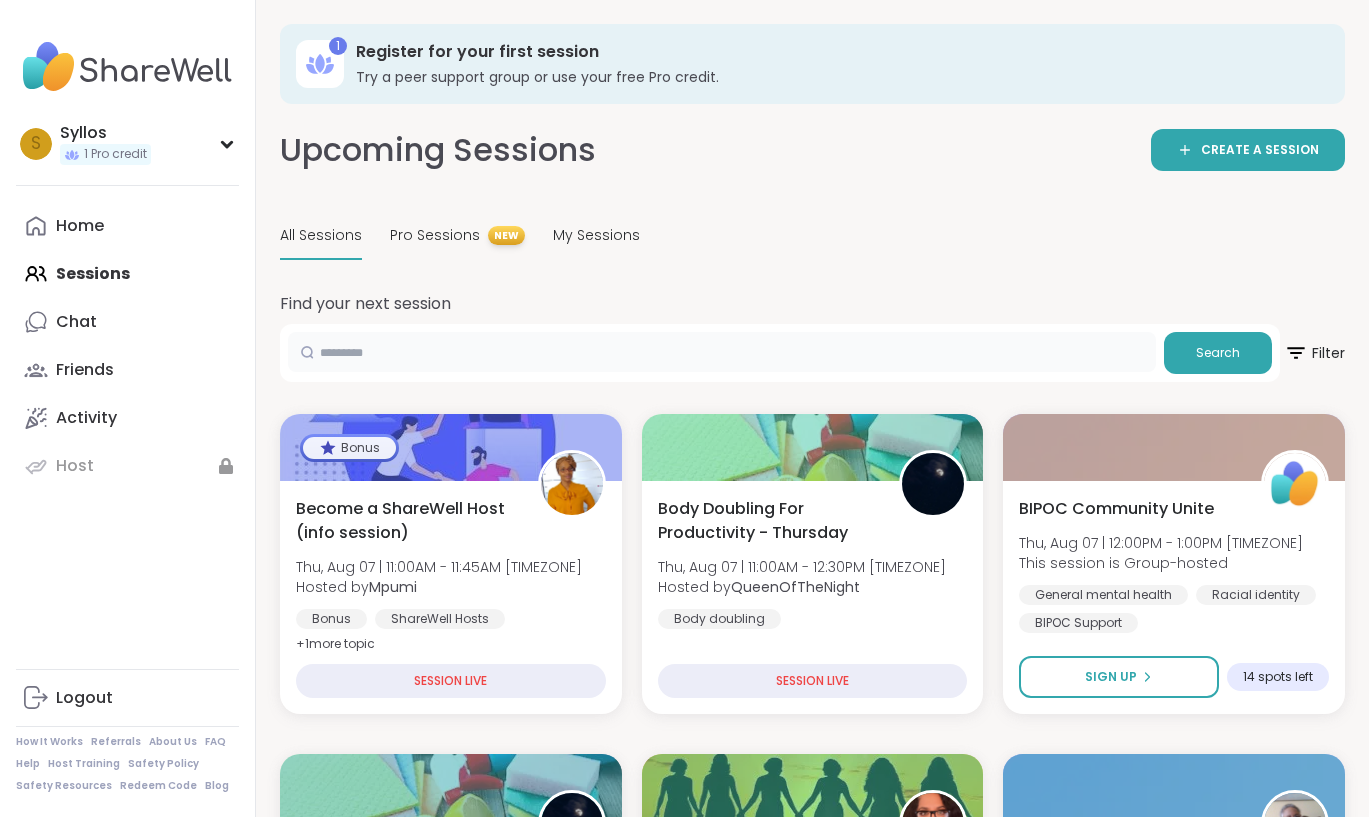 click at bounding box center [722, 352] 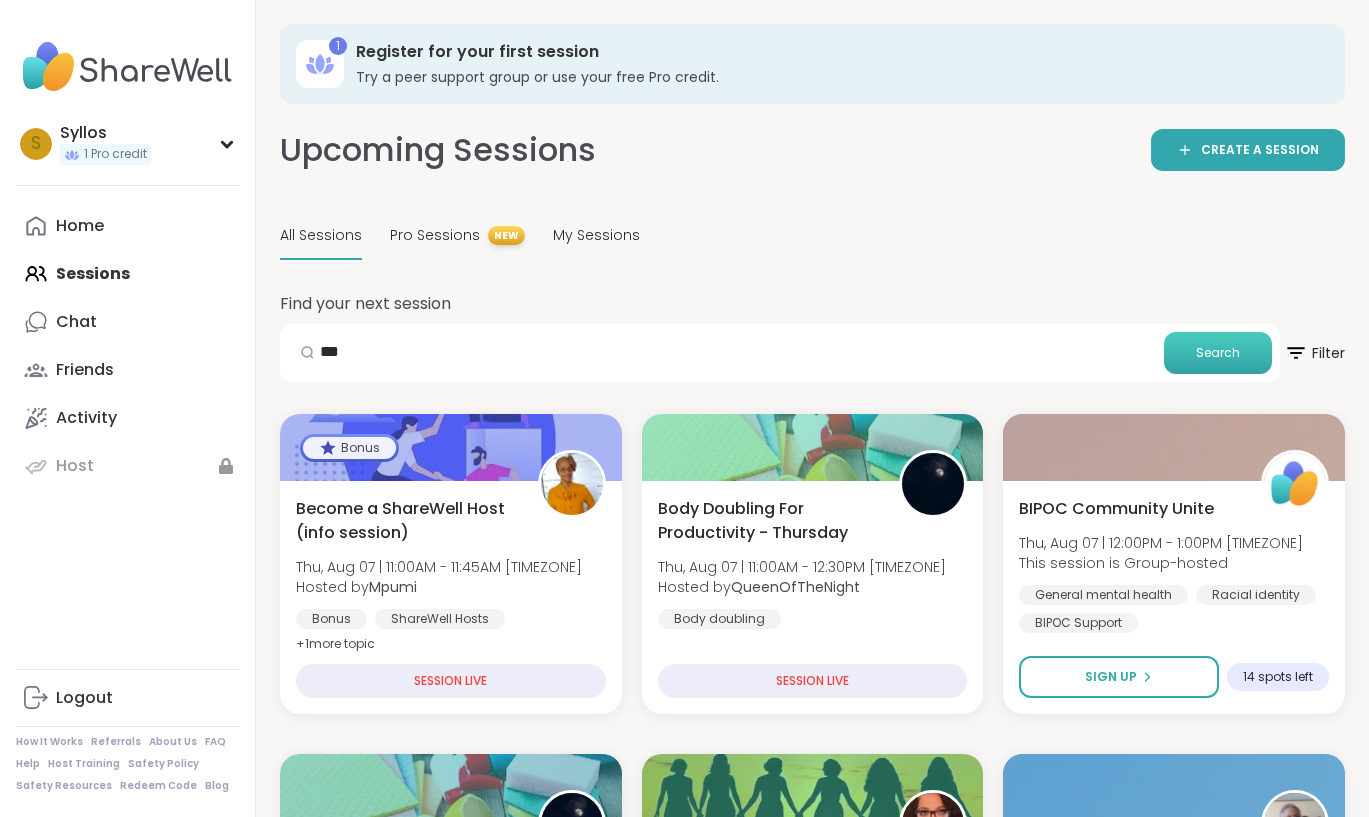 click on "Search" at bounding box center [1218, 353] 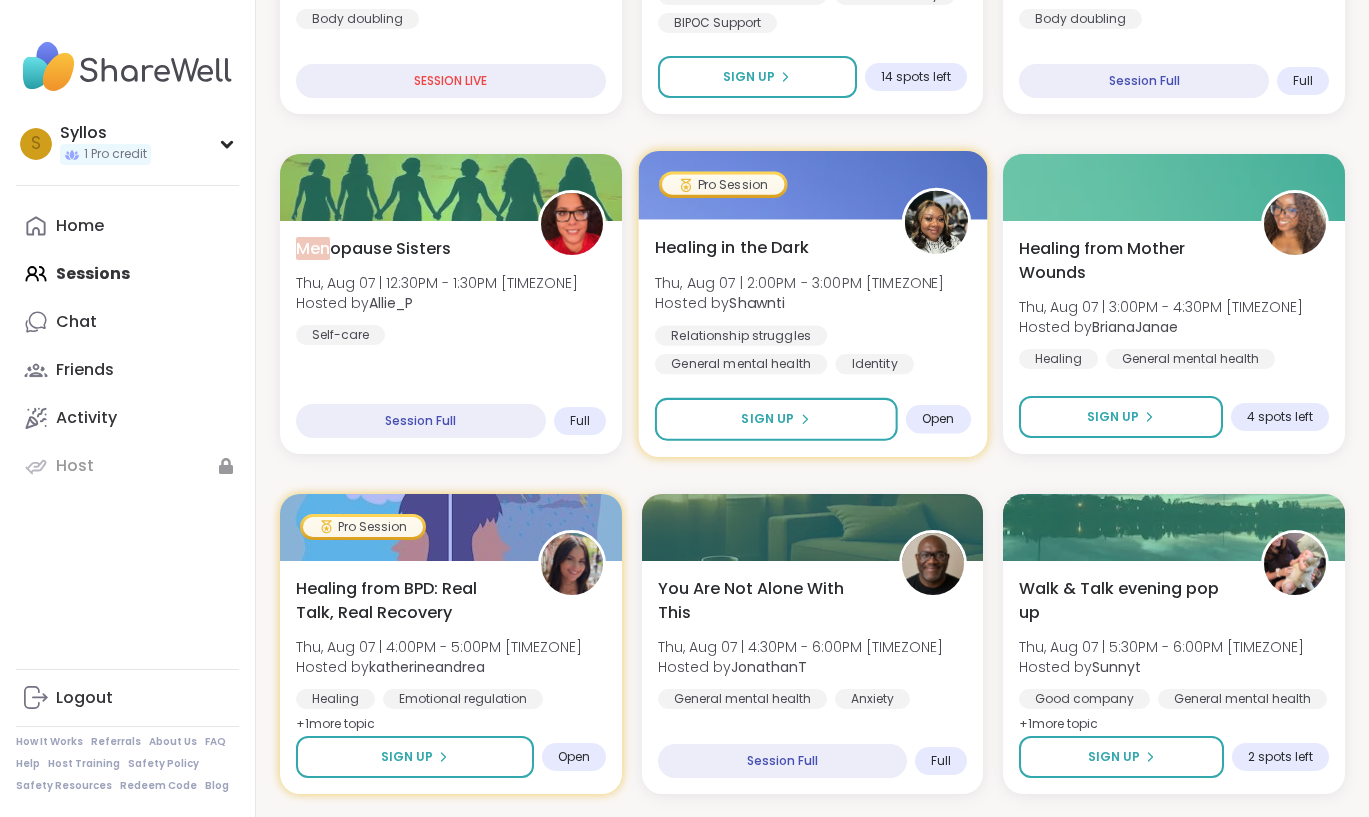 scroll, scrollTop: 0, scrollLeft: 0, axis: both 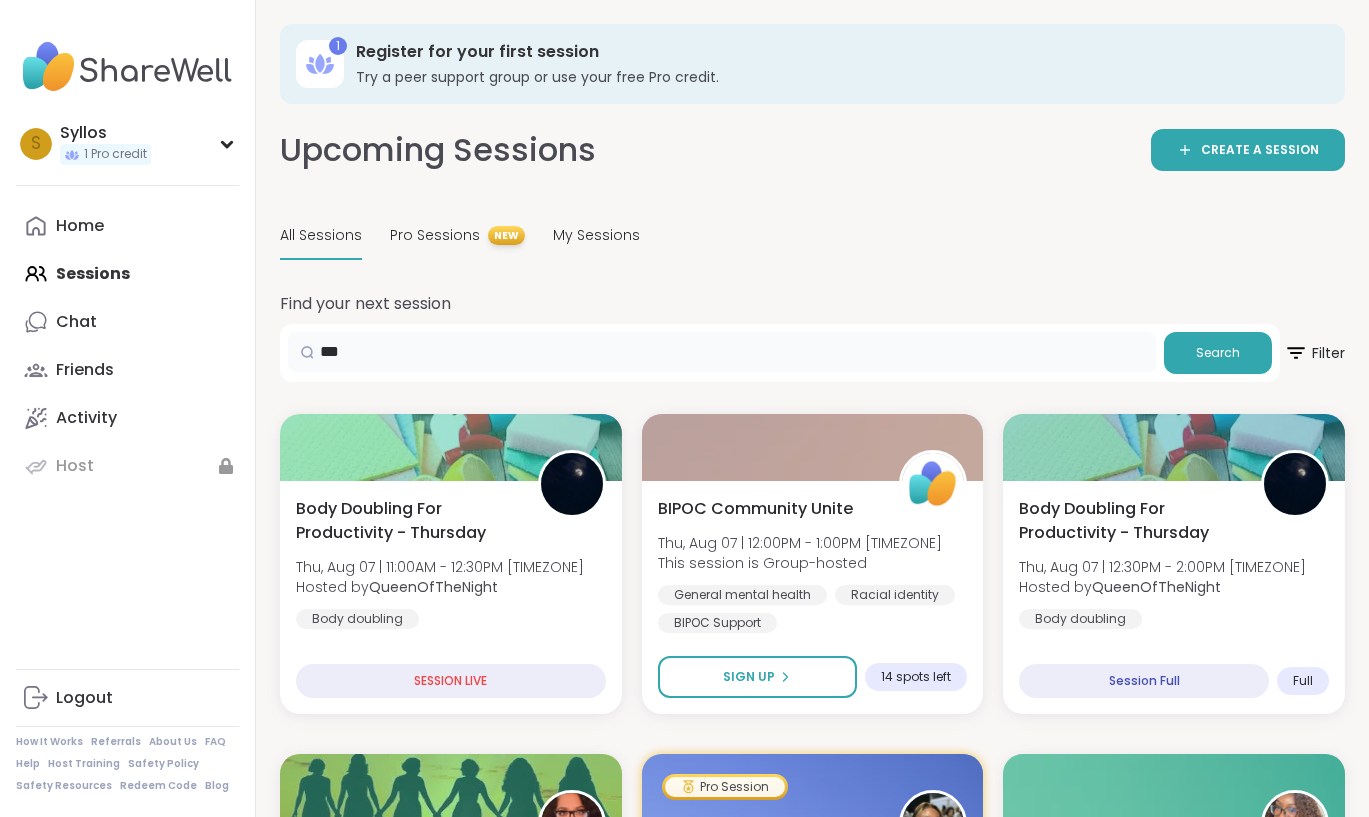 drag, startPoint x: 382, startPoint y: 345, endPoint x: 251, endPoint y: 354, distance: 131.30879 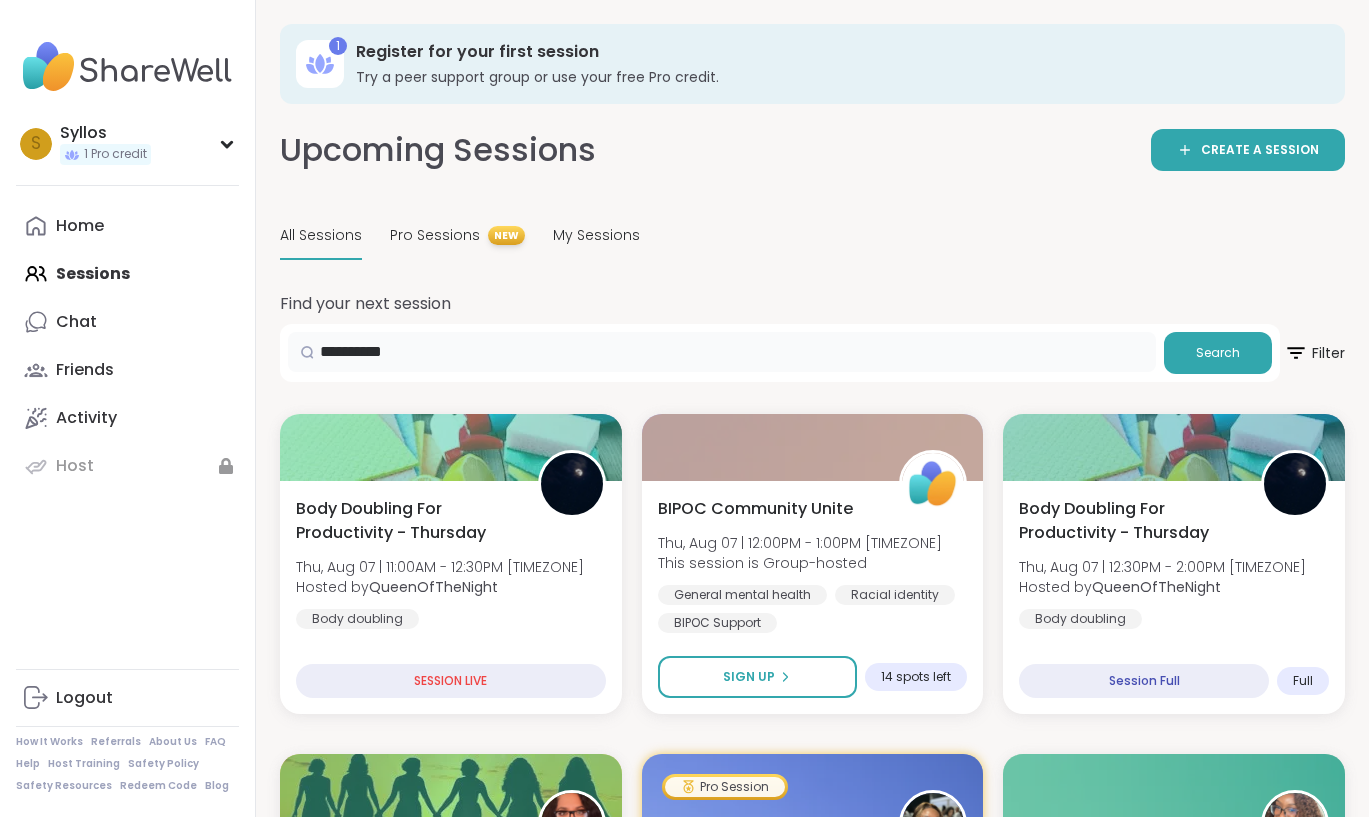 type on "**********" 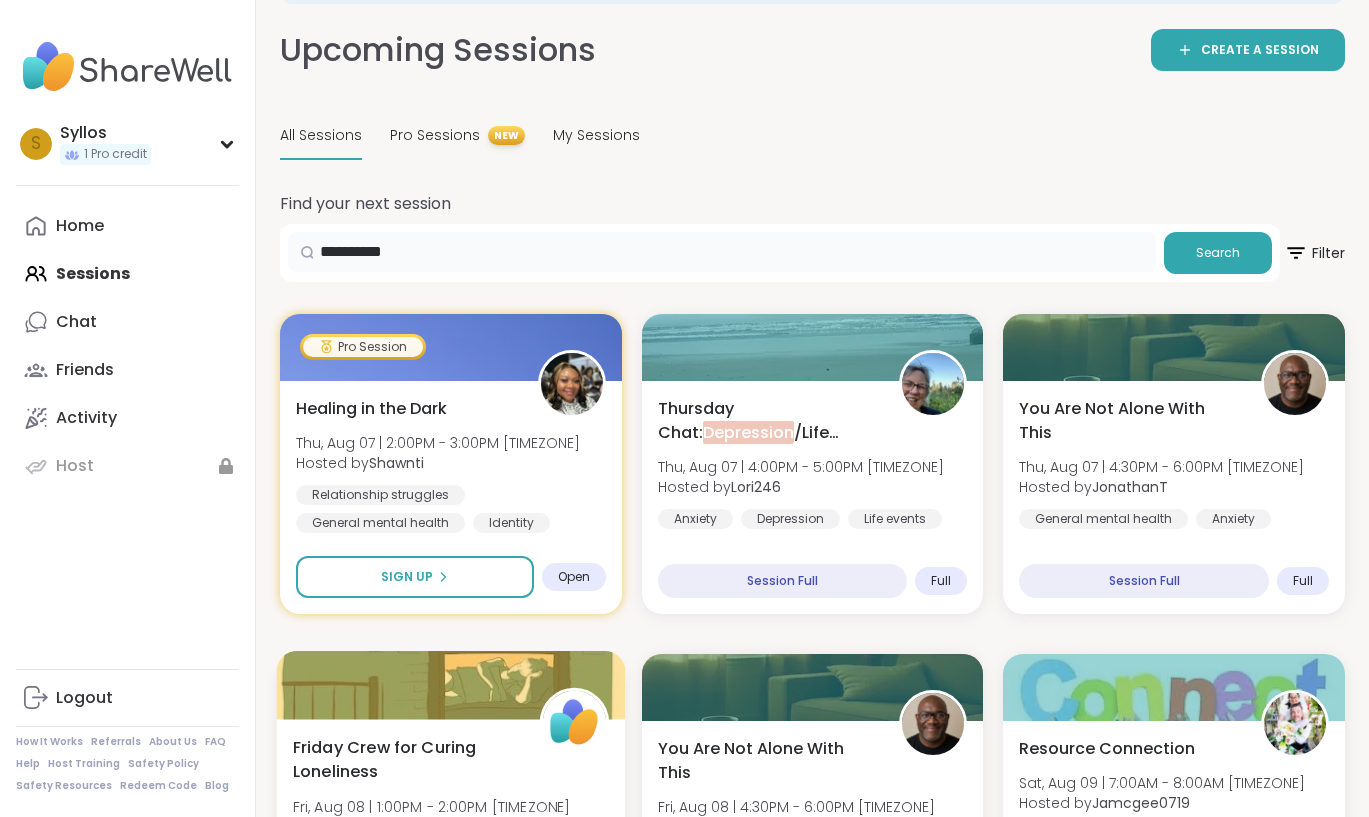 scroll, scrollTop: 0, scrollLeft: 0, axis: both 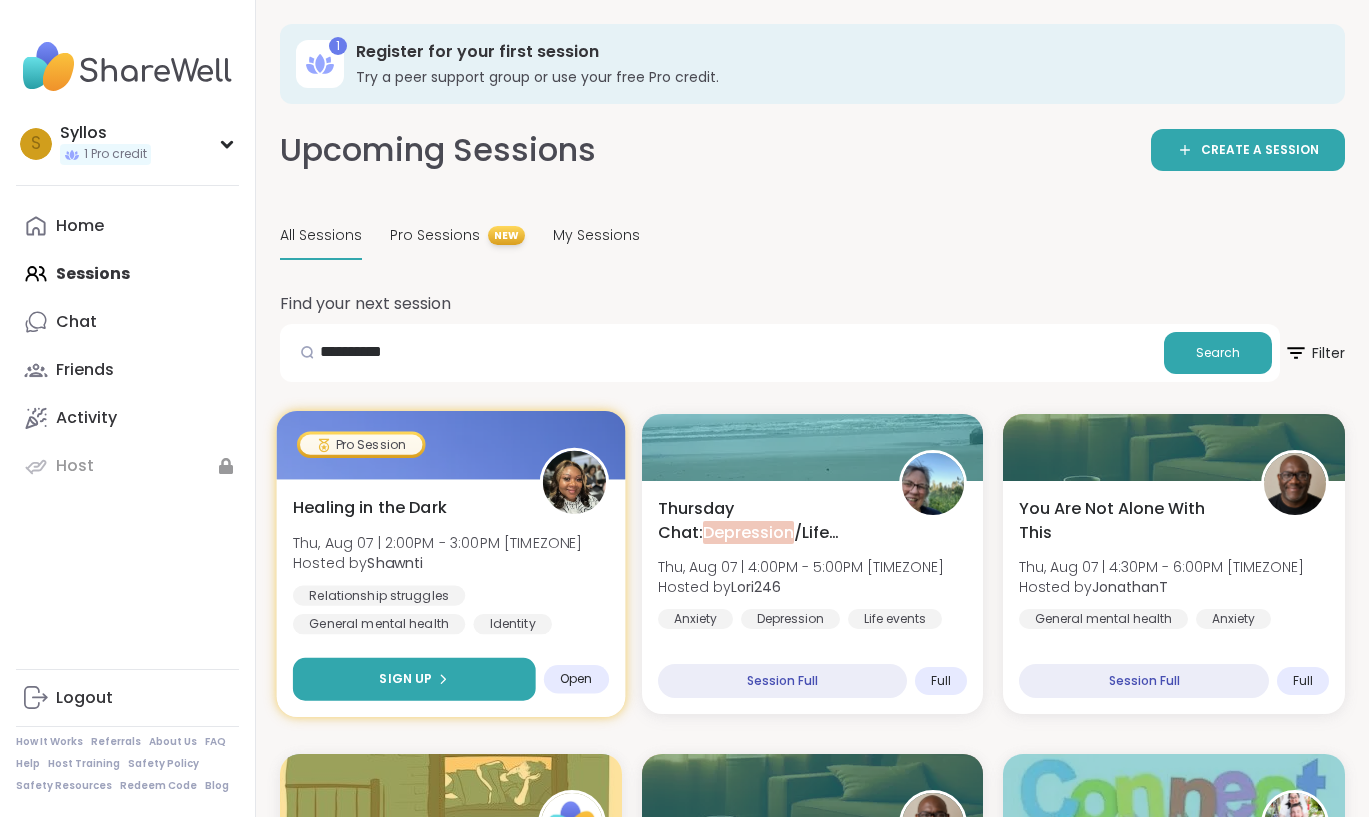 click on "Sign Up" at bounding box center (405, 679) 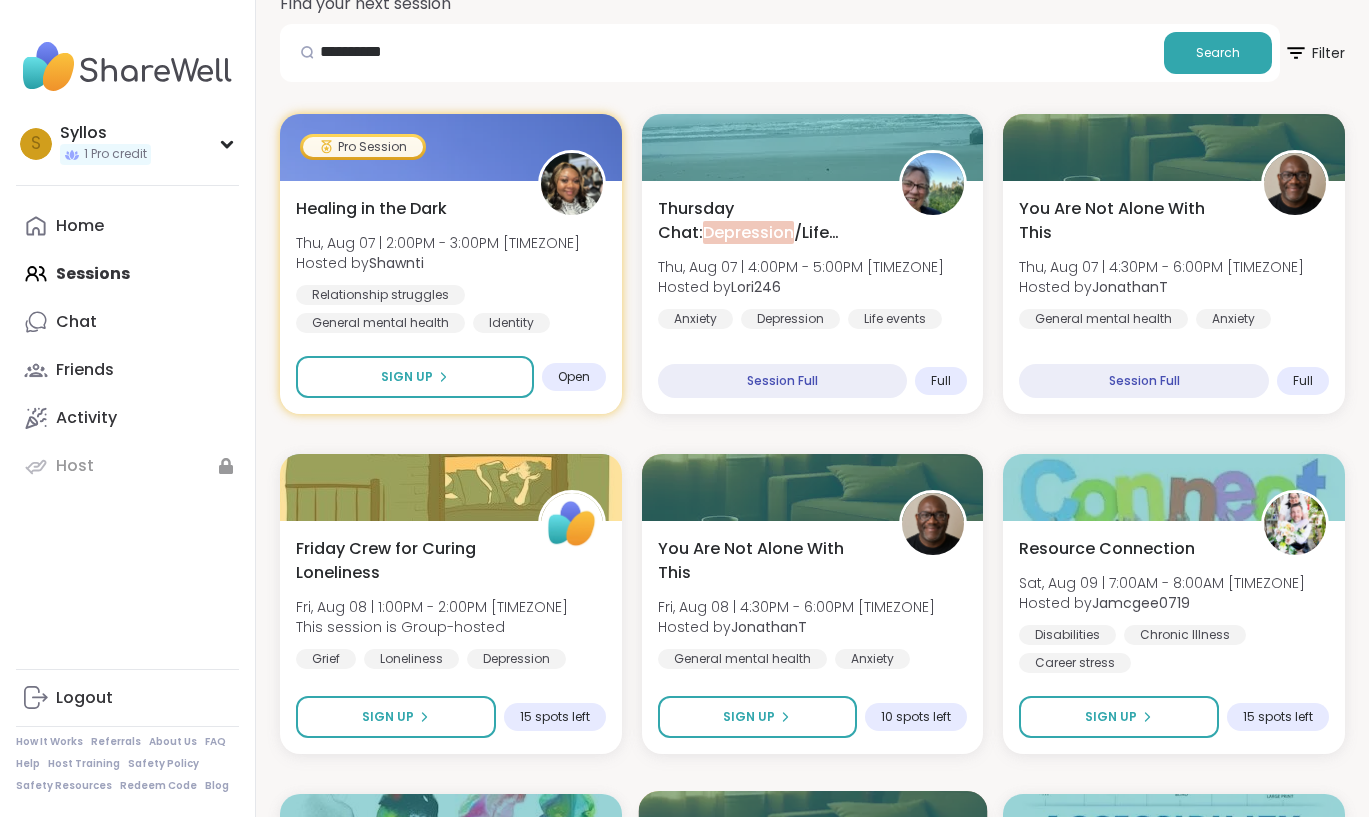scroll, scrollTop: 0, scrollLeft: 0, axis: both 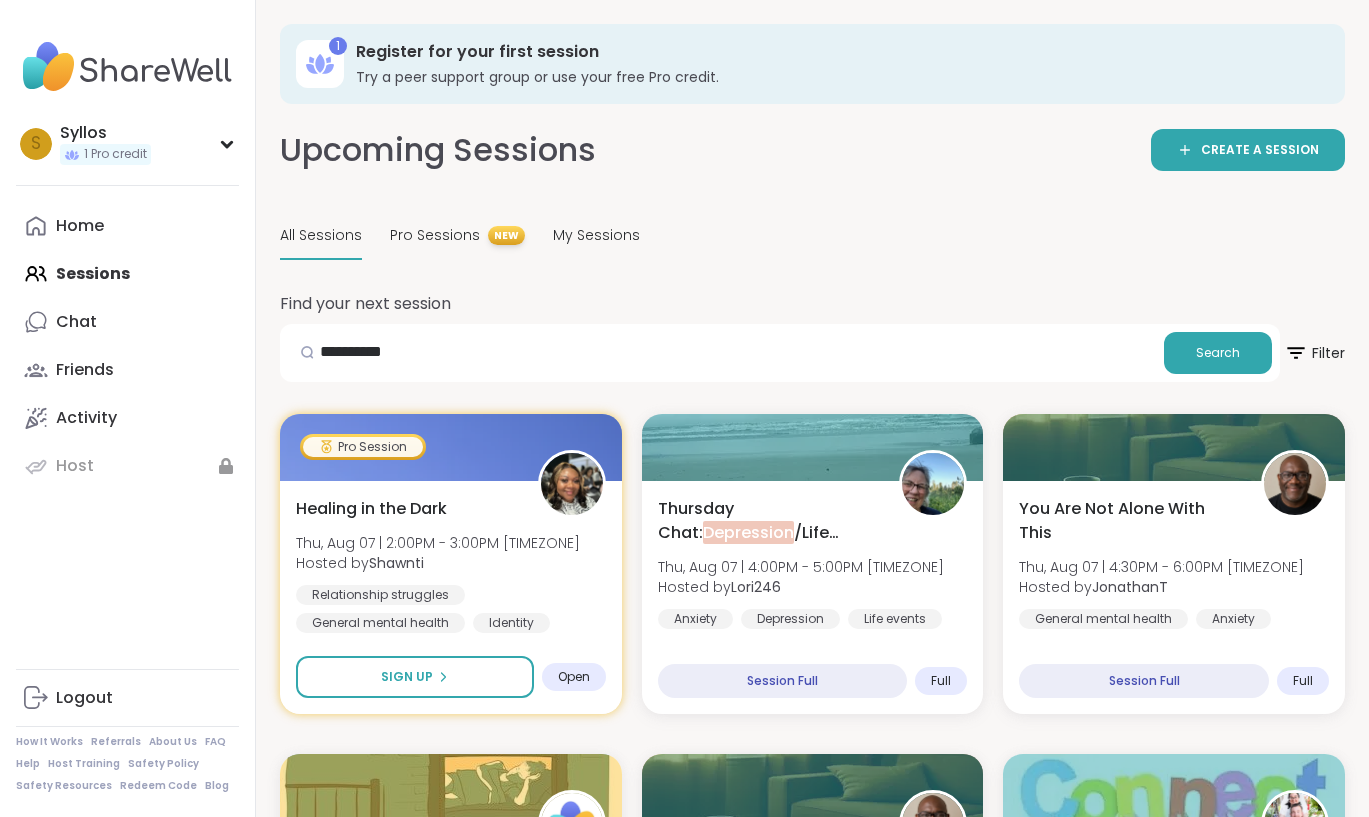 click 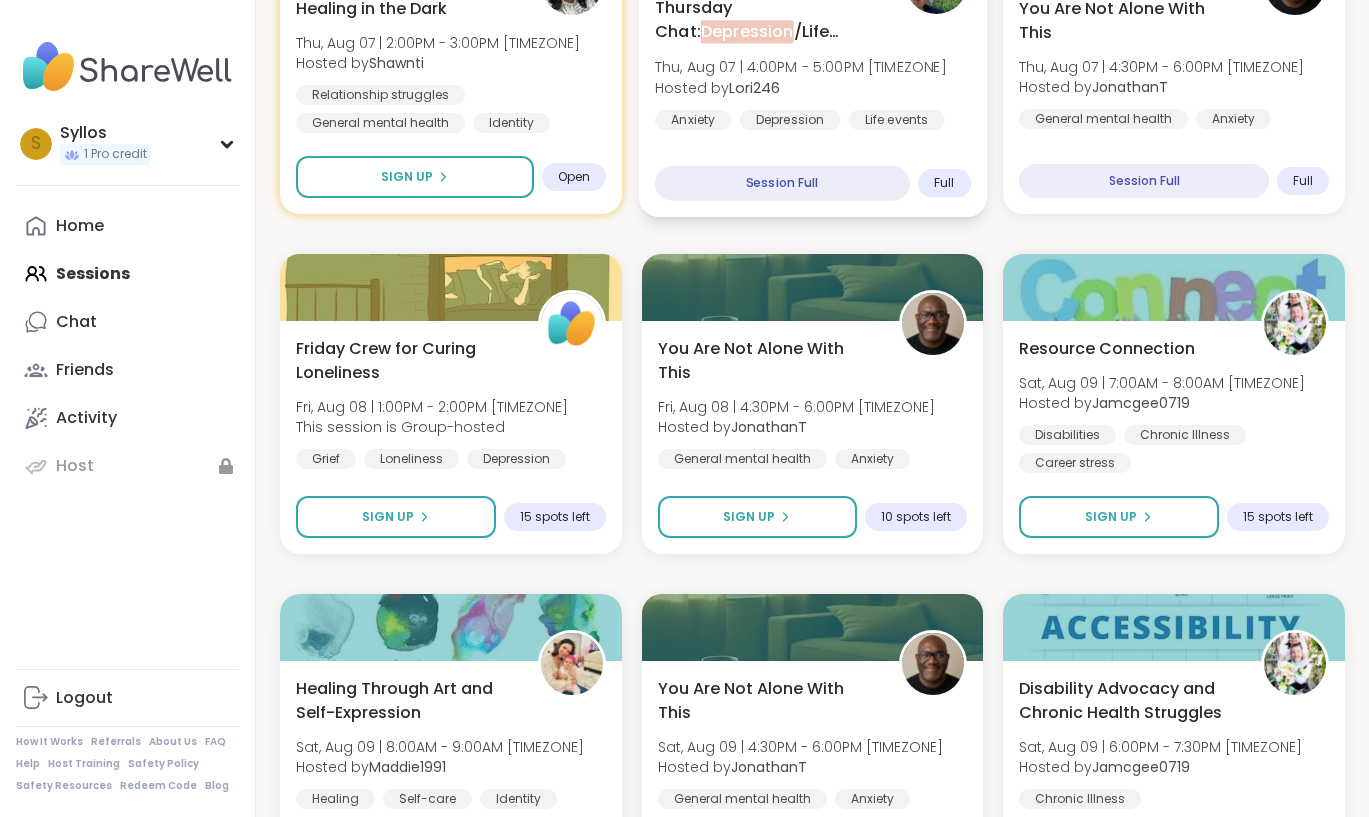scroll, scrollTop: 0, scrollLeft: 0, axis: both 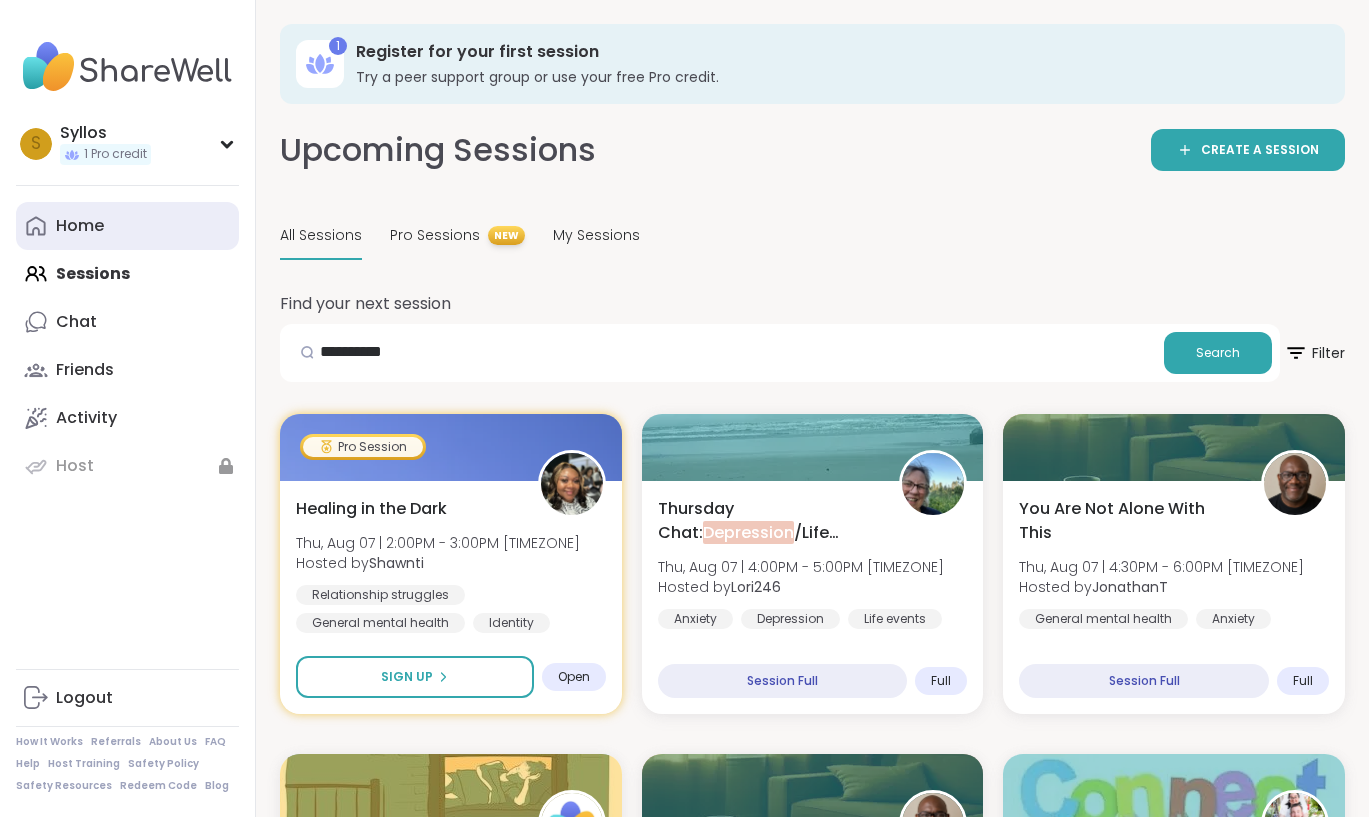 click on "Home" at bounding box center [80, 226] 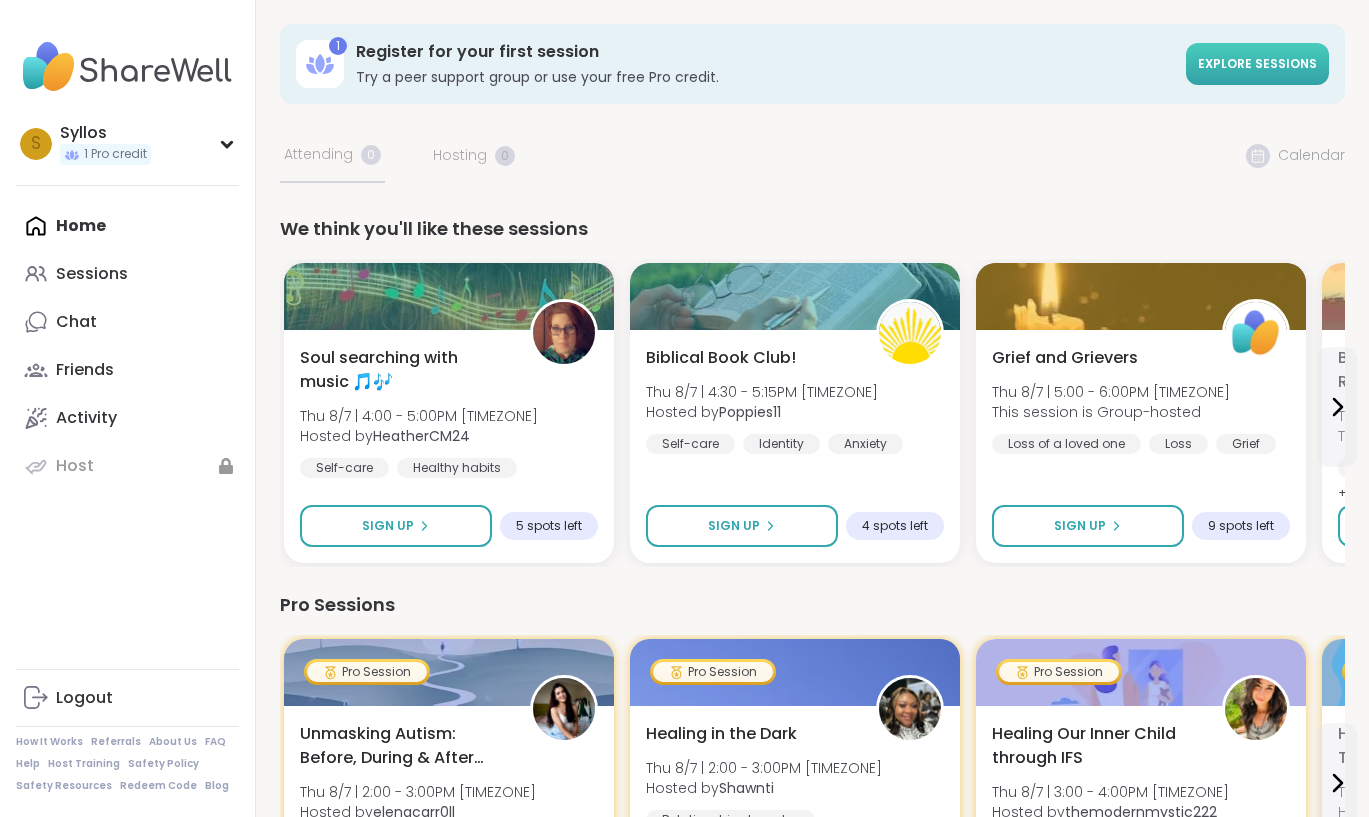 click on "Explore sessions" at bounding box center [1257, 63] 